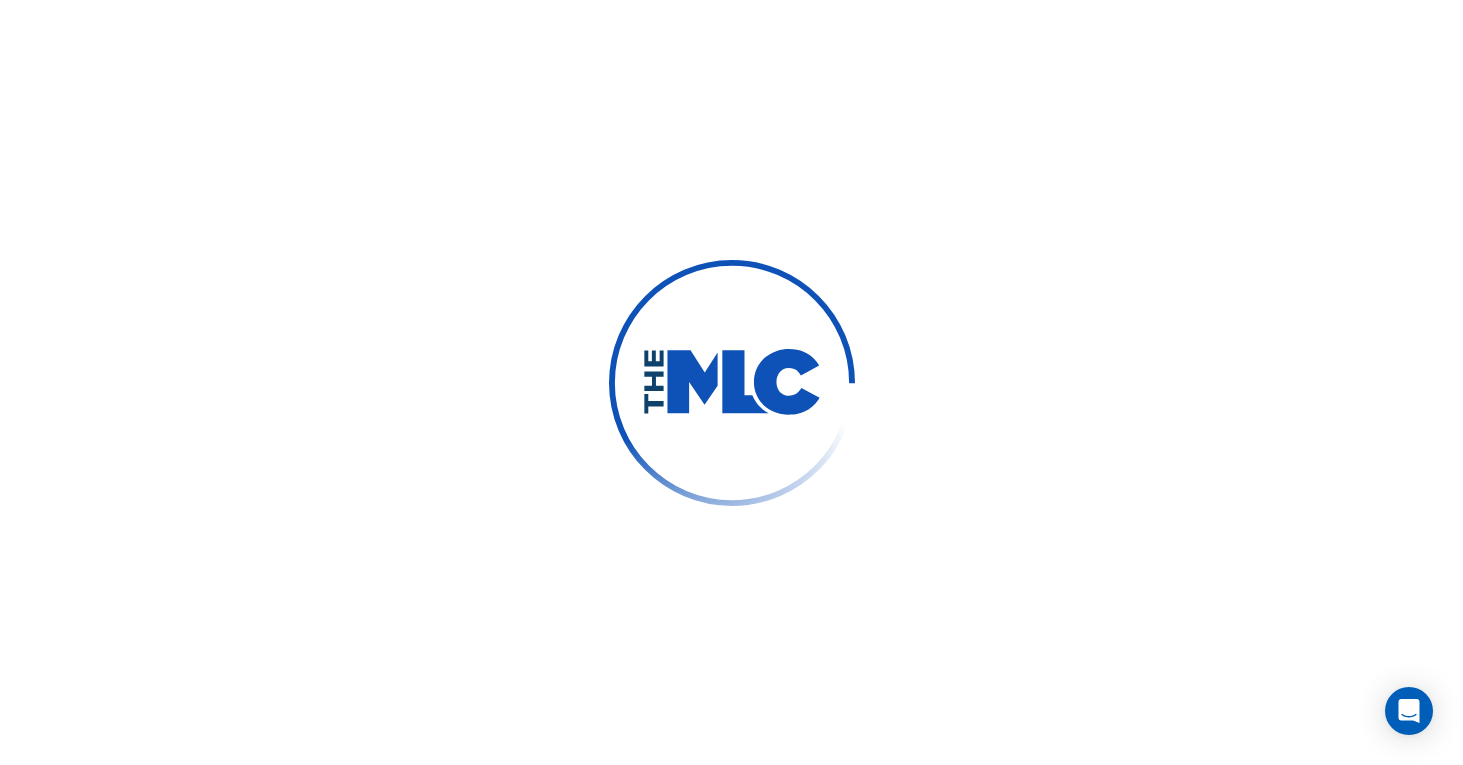 scroll, scrollTop: 0, scrollLeft: 0, axis: both 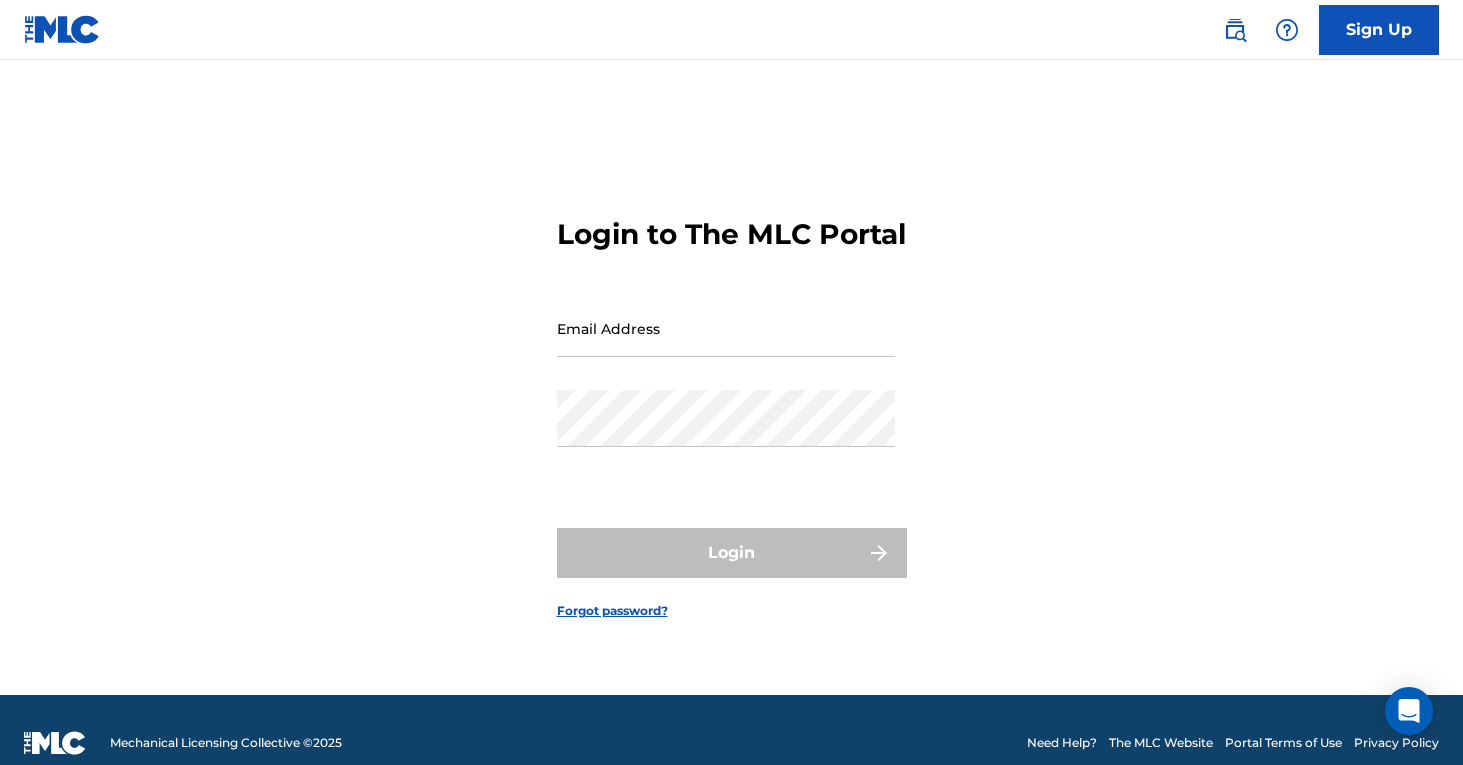click on "Email Address" at bounding box center (726, 328) 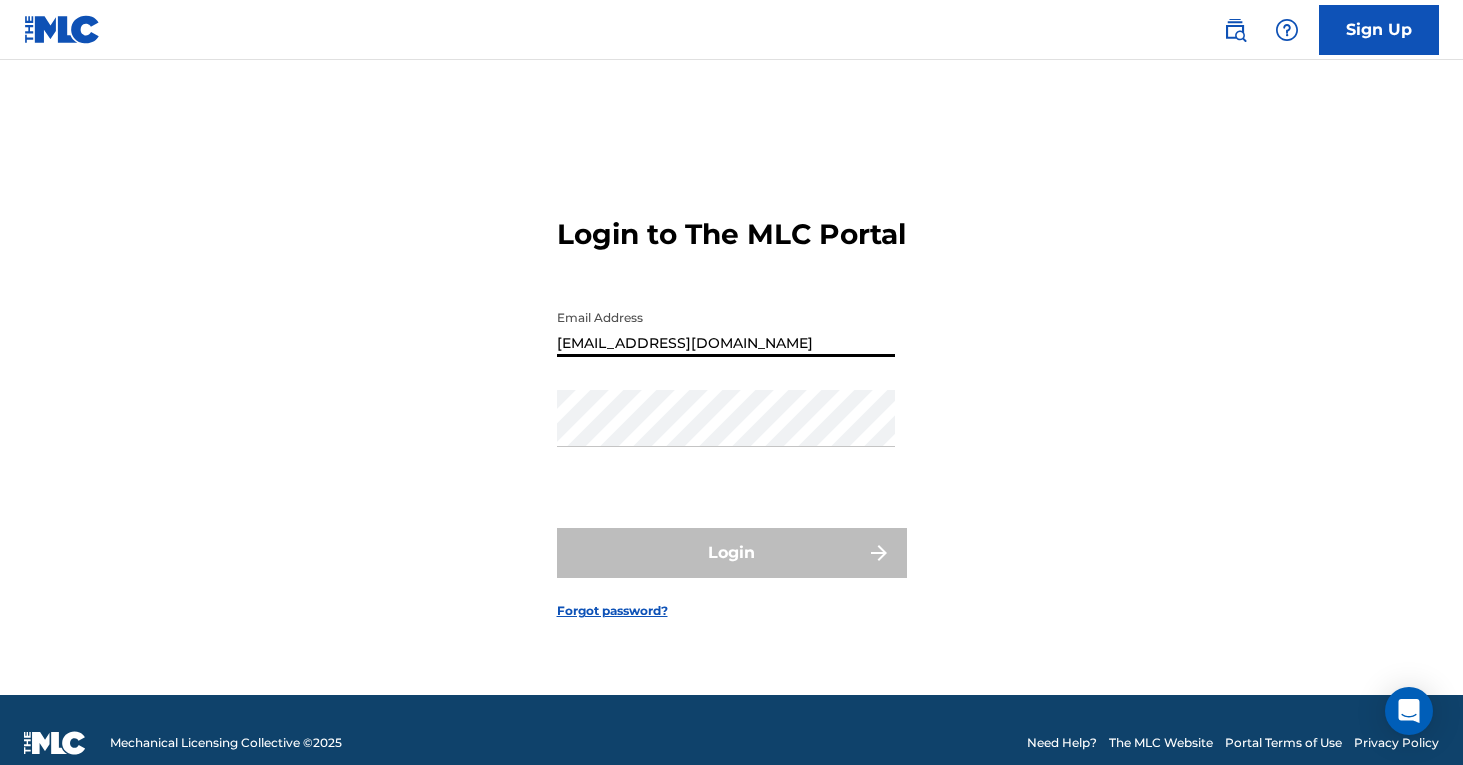 type on "[EMAIL_ADDRESS][DOMAIN_NAME]" 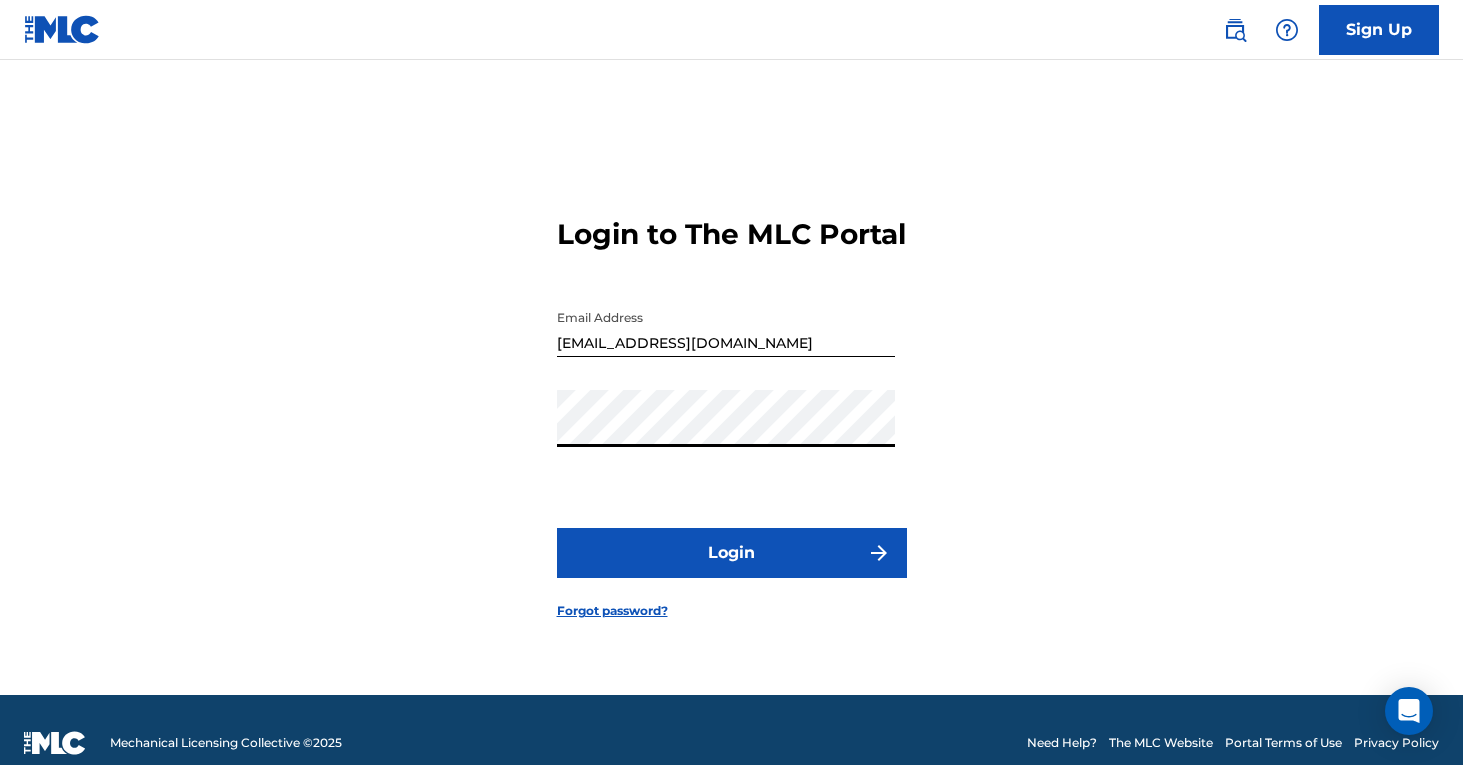 click on "Login" at bounding box center [732, 553] 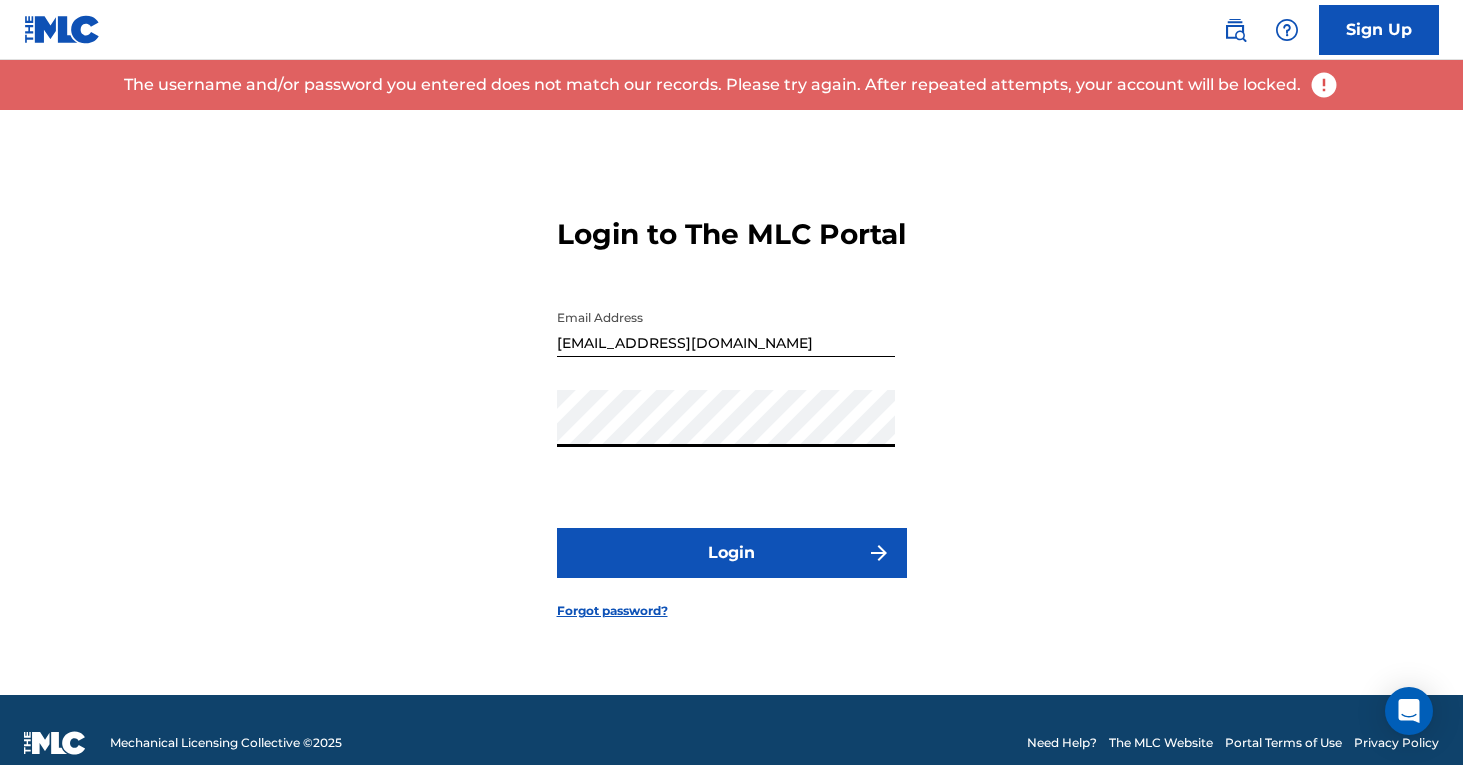 click on "Login" at bounding box center [732, 553] 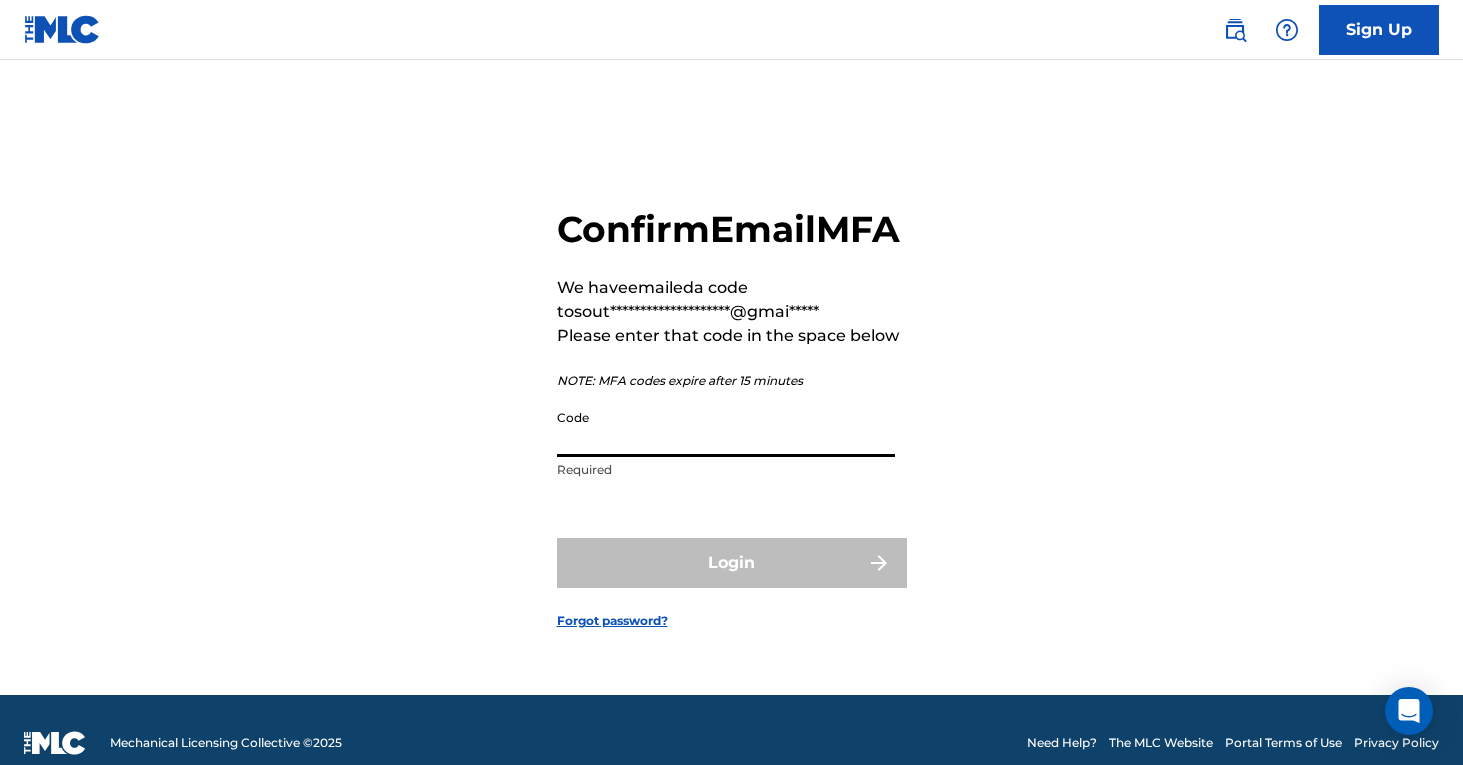 click on "Code" at bounding box center (726, 428) 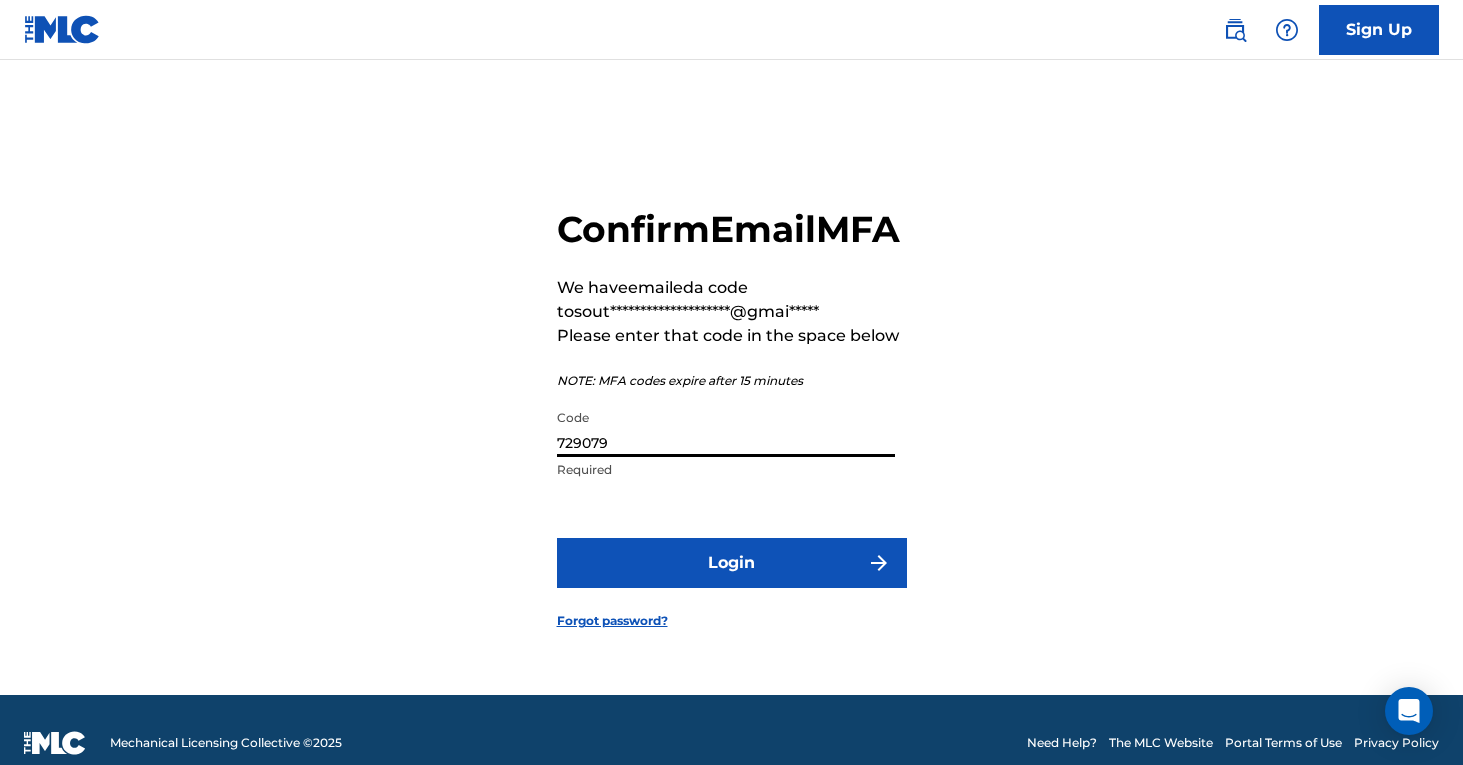 type on "729079" 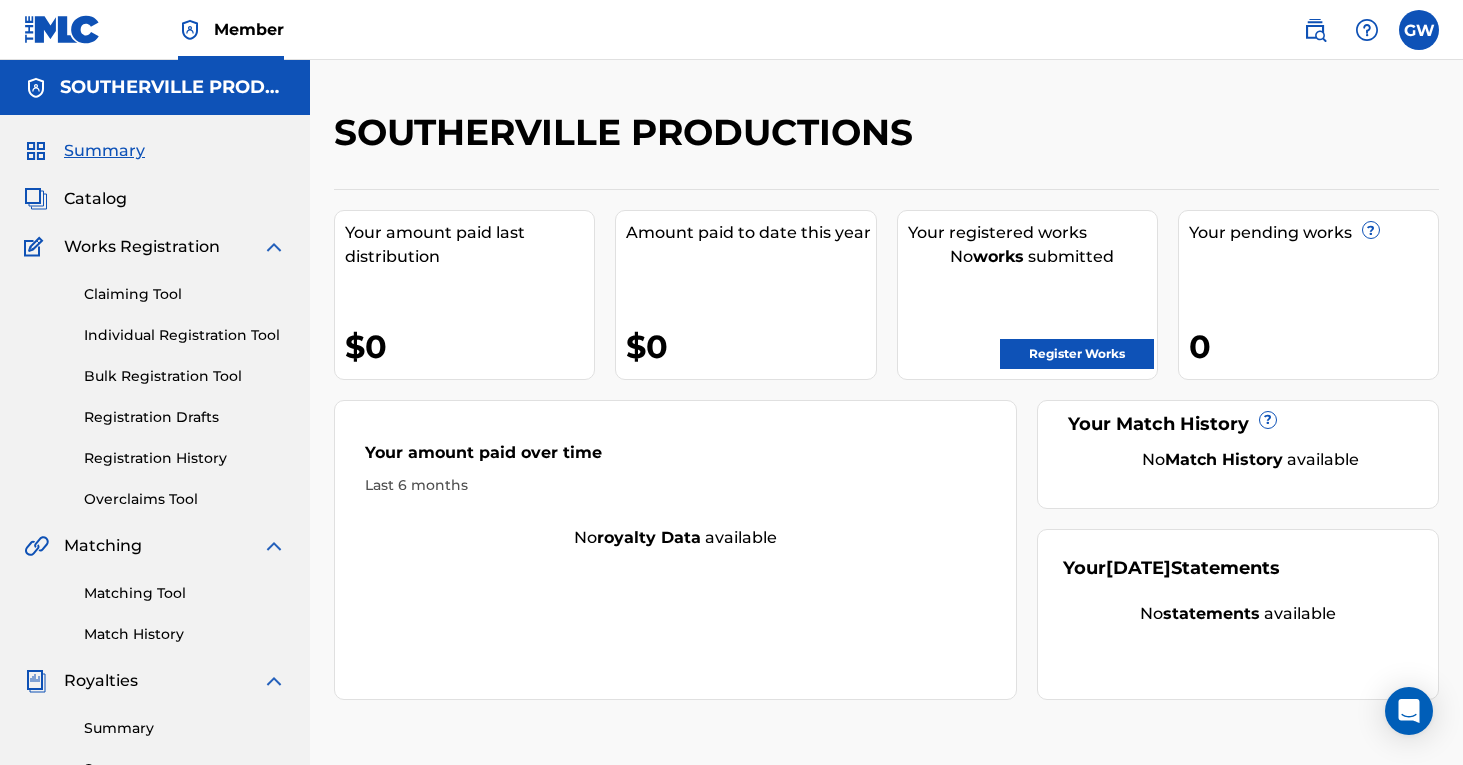 scroll, scrollTop: 0, scrollLeft: 0, axis: both 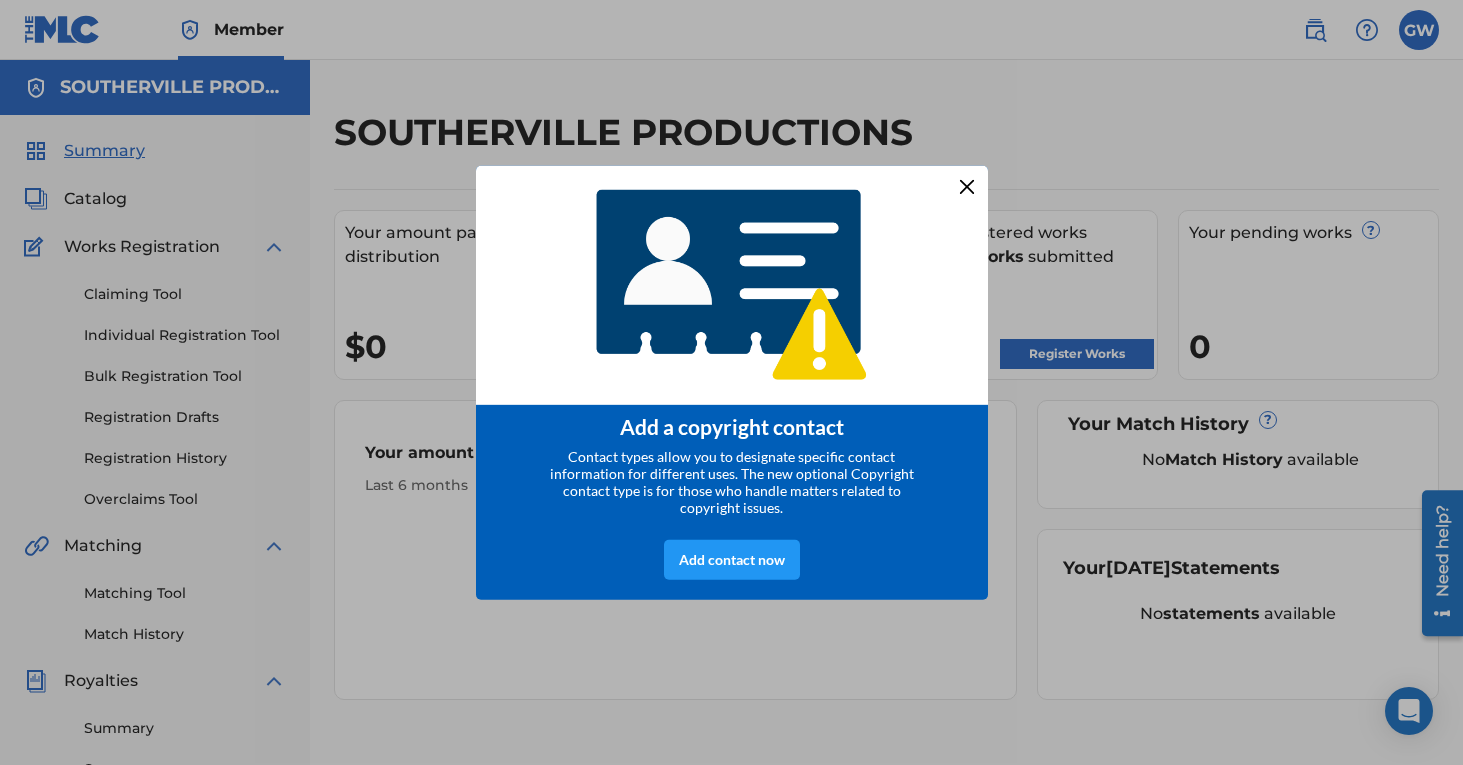 click at bounding box center [966, 186] 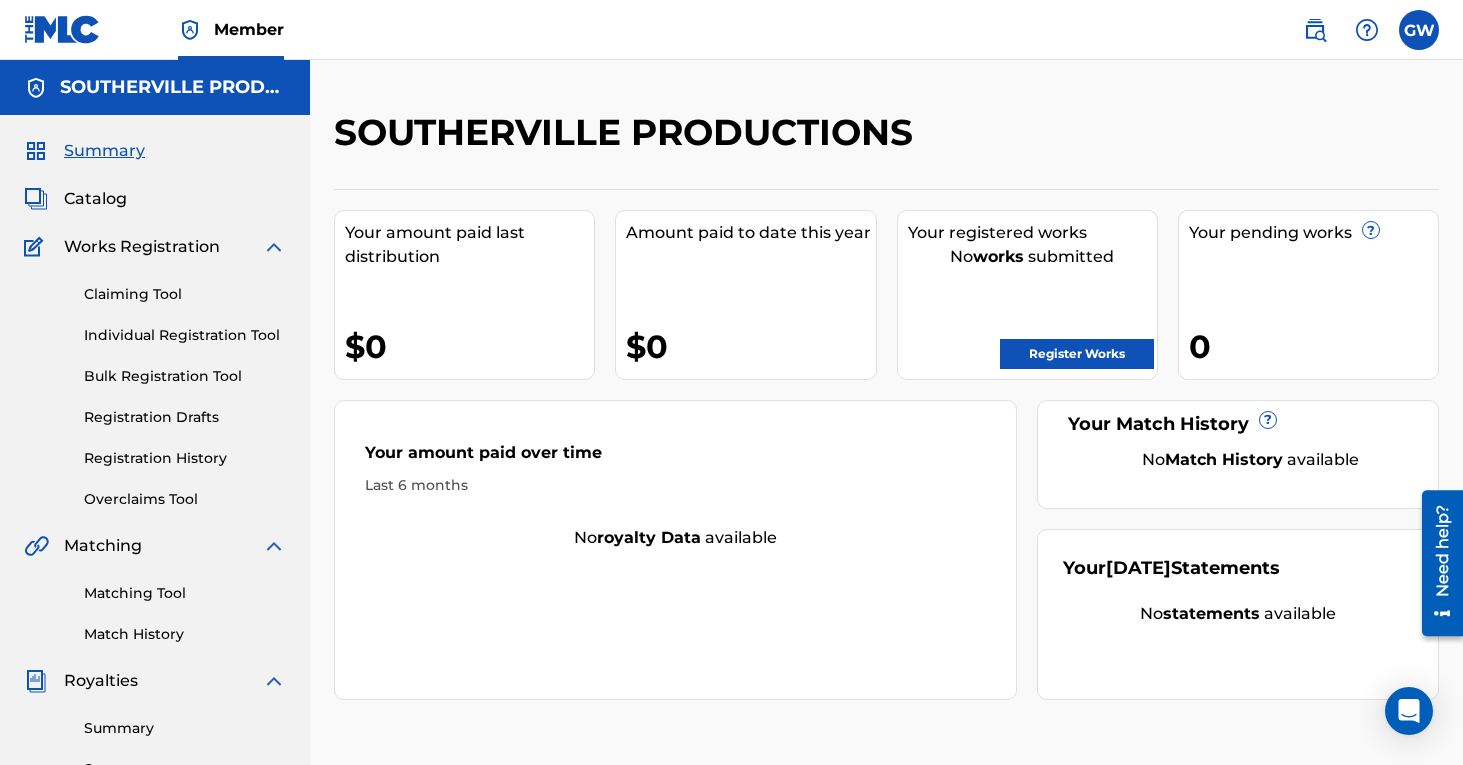 click on "Claiming Tool" at bounding box center (185, 294) 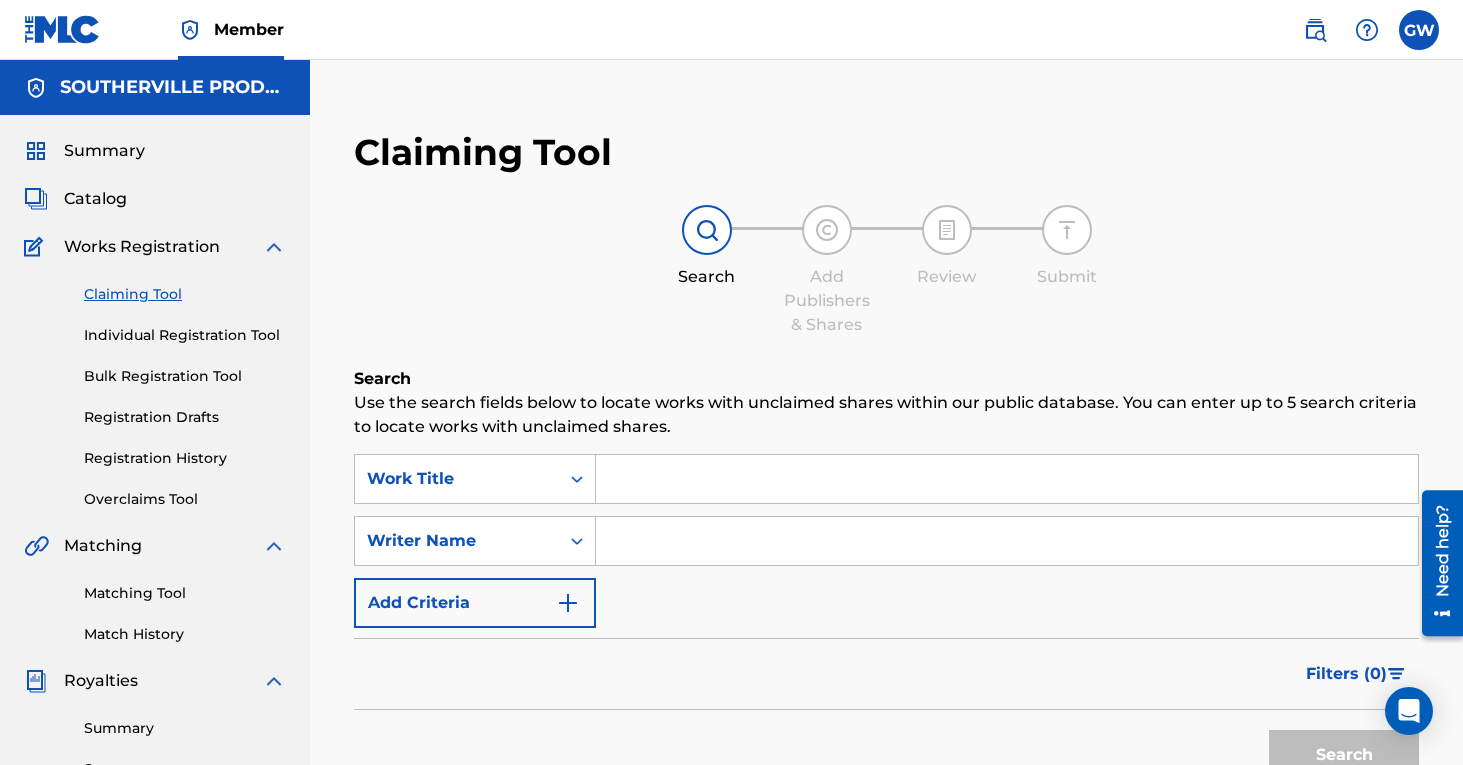 click on "Individual Registration Tool" at bounding box center (185, 335) 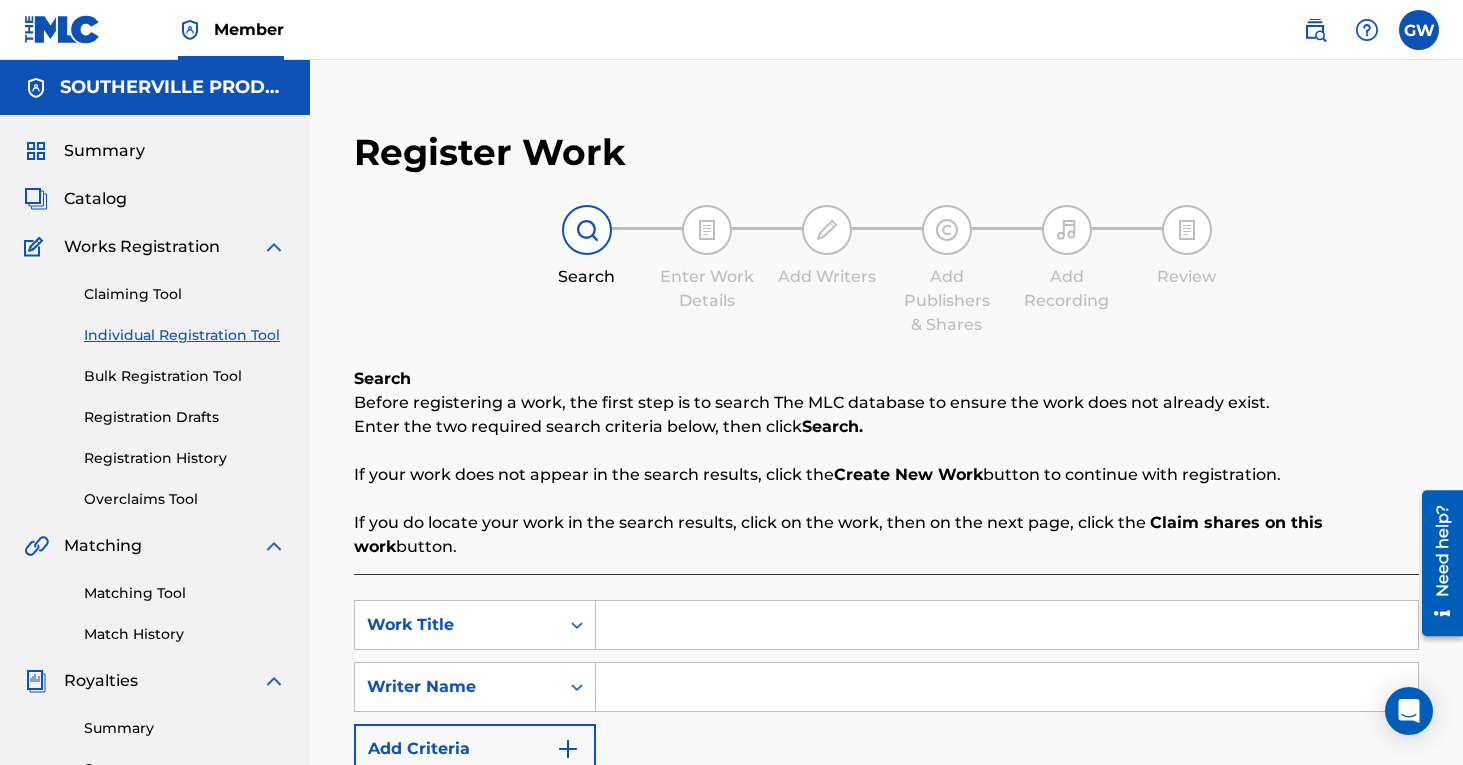 click on "Claiming Tool Individual Registration Tool Bulk Registration Tool Registration Drafts Registration History Overclaims Tool" at bounding box center [155, 384] 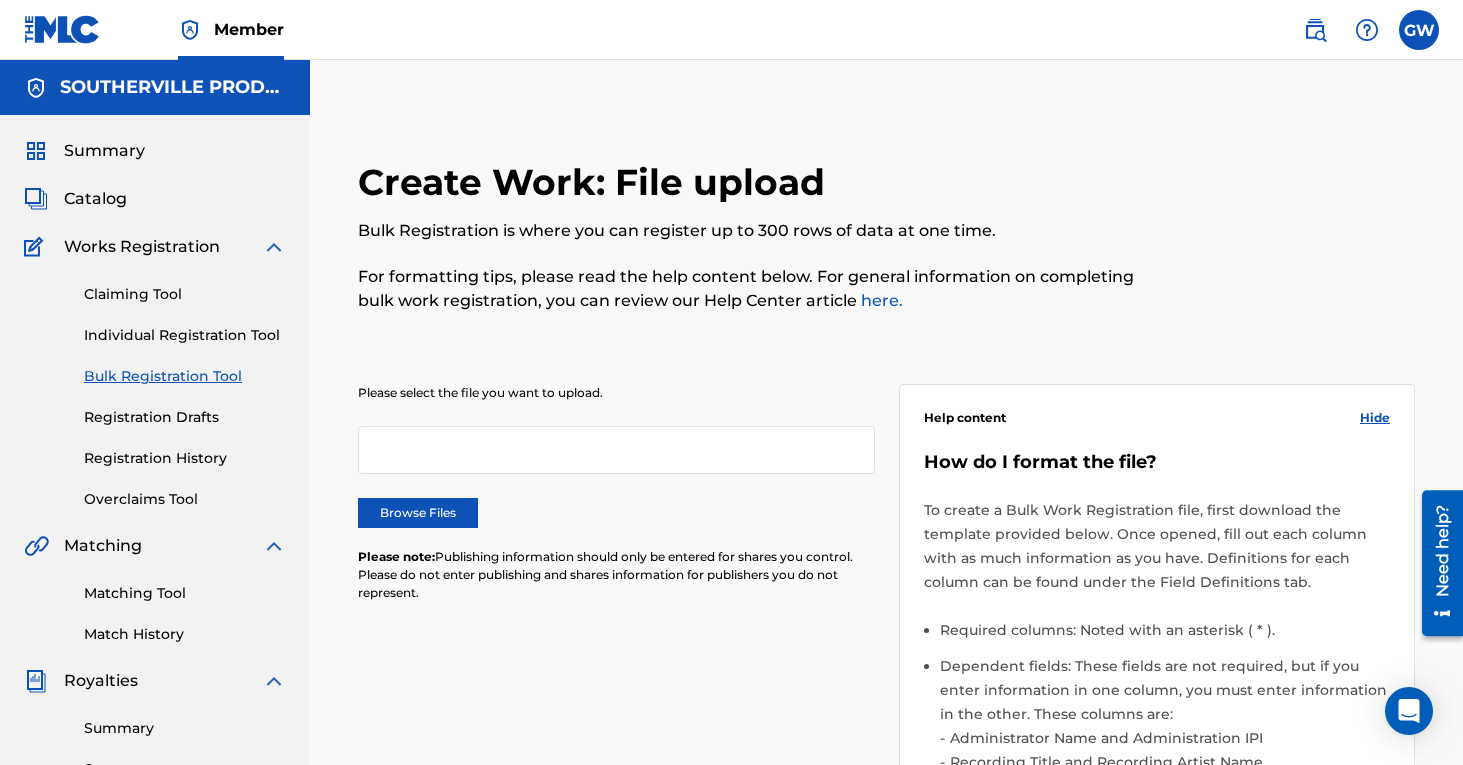 click on "Registration Drafts" at bounding box center (185, 417) 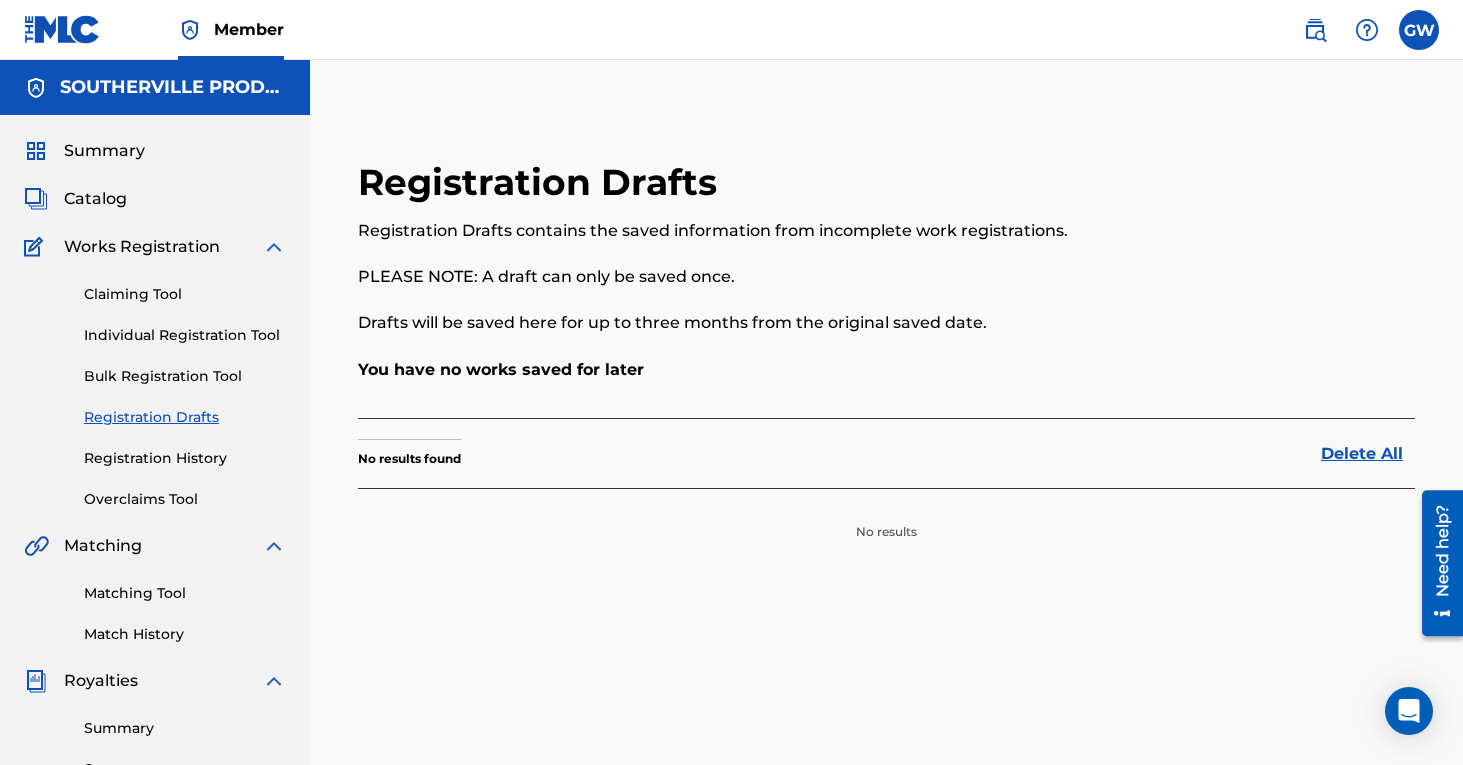 click on "Registration History" at bounding box center [185, 458] 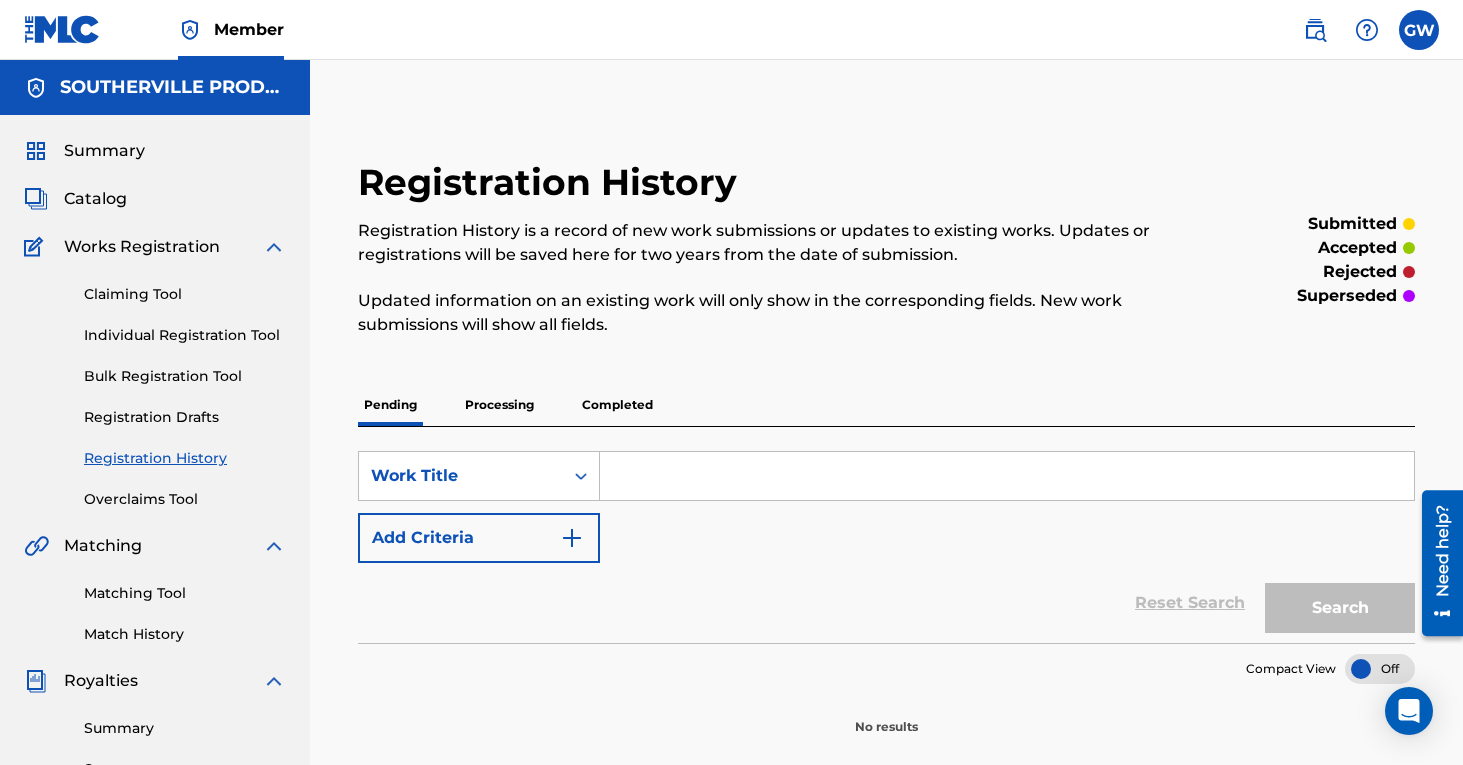 click on "Overclaims Tool" at bounding box center (185, 499) 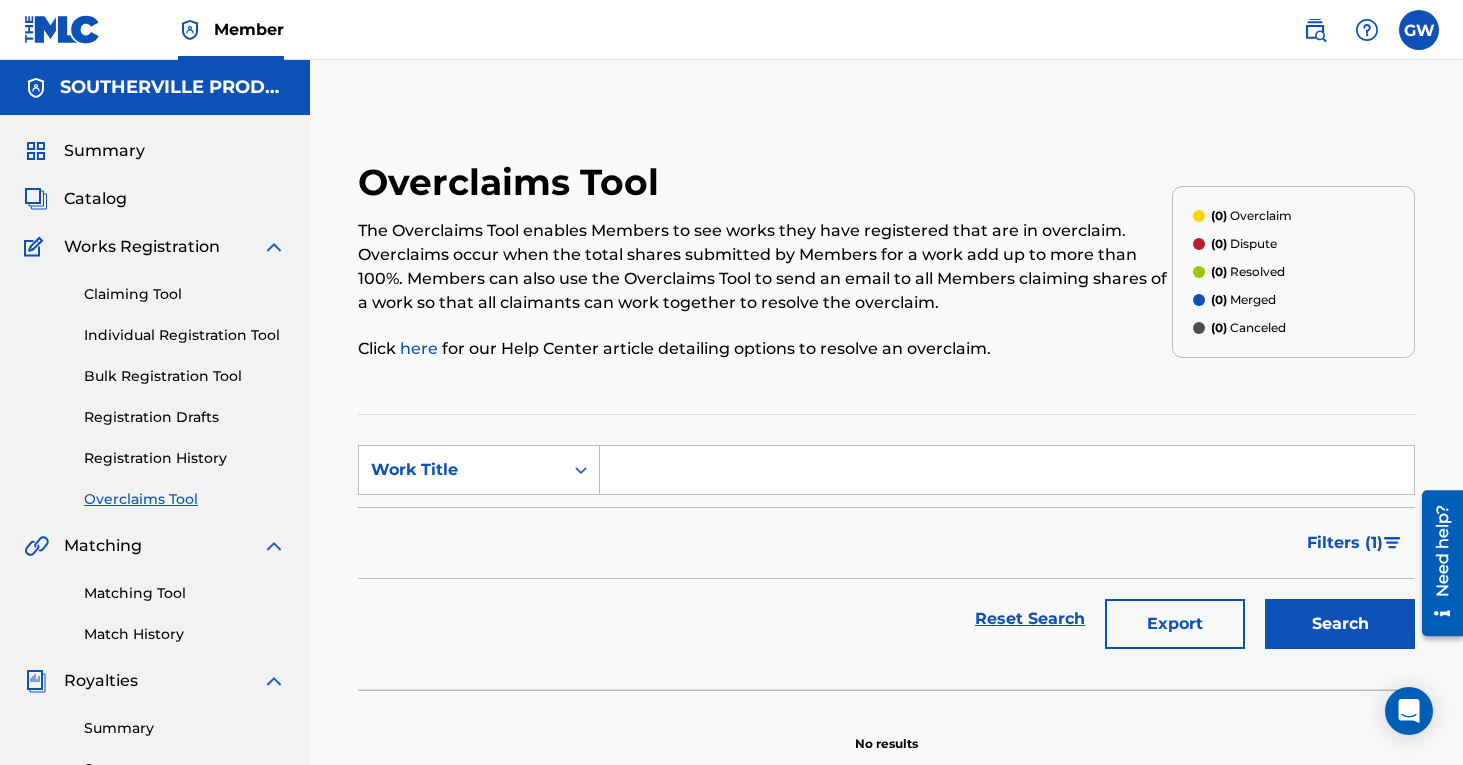 click on "Catalog" at bounding box center [155, 199] 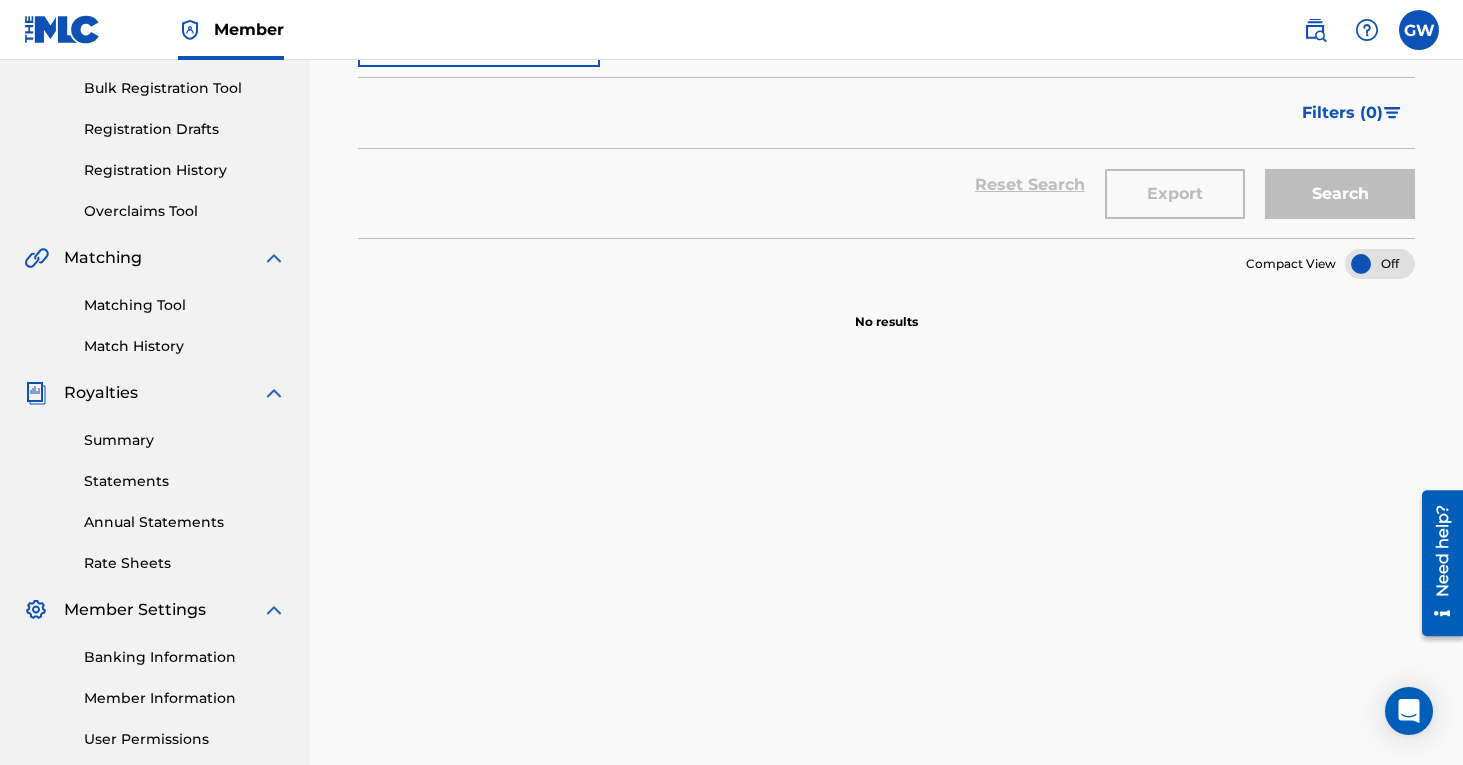 scroll, scrollTop: 0, scrollLeft: 0, axis: both 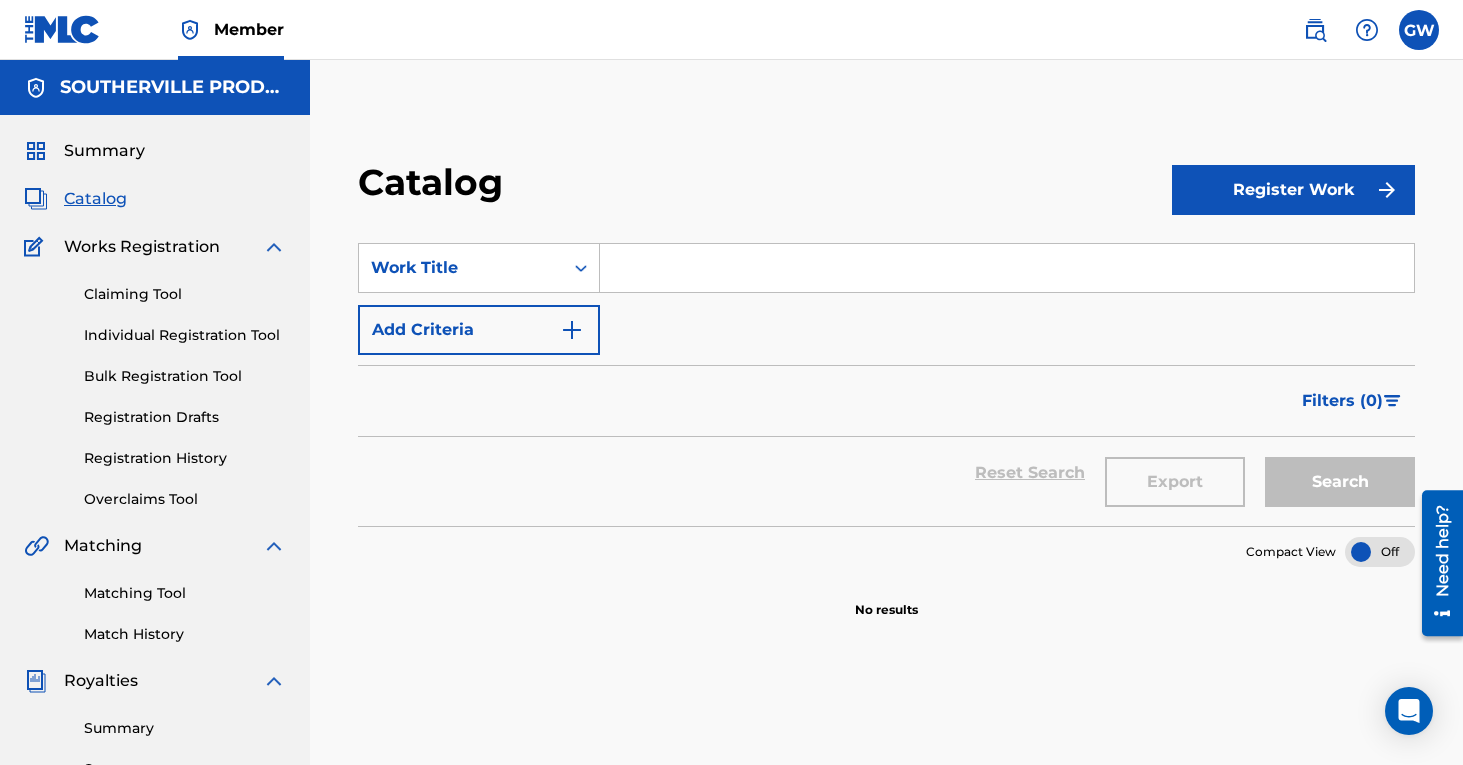 click on "Summary" at bounding box center [104, 151] 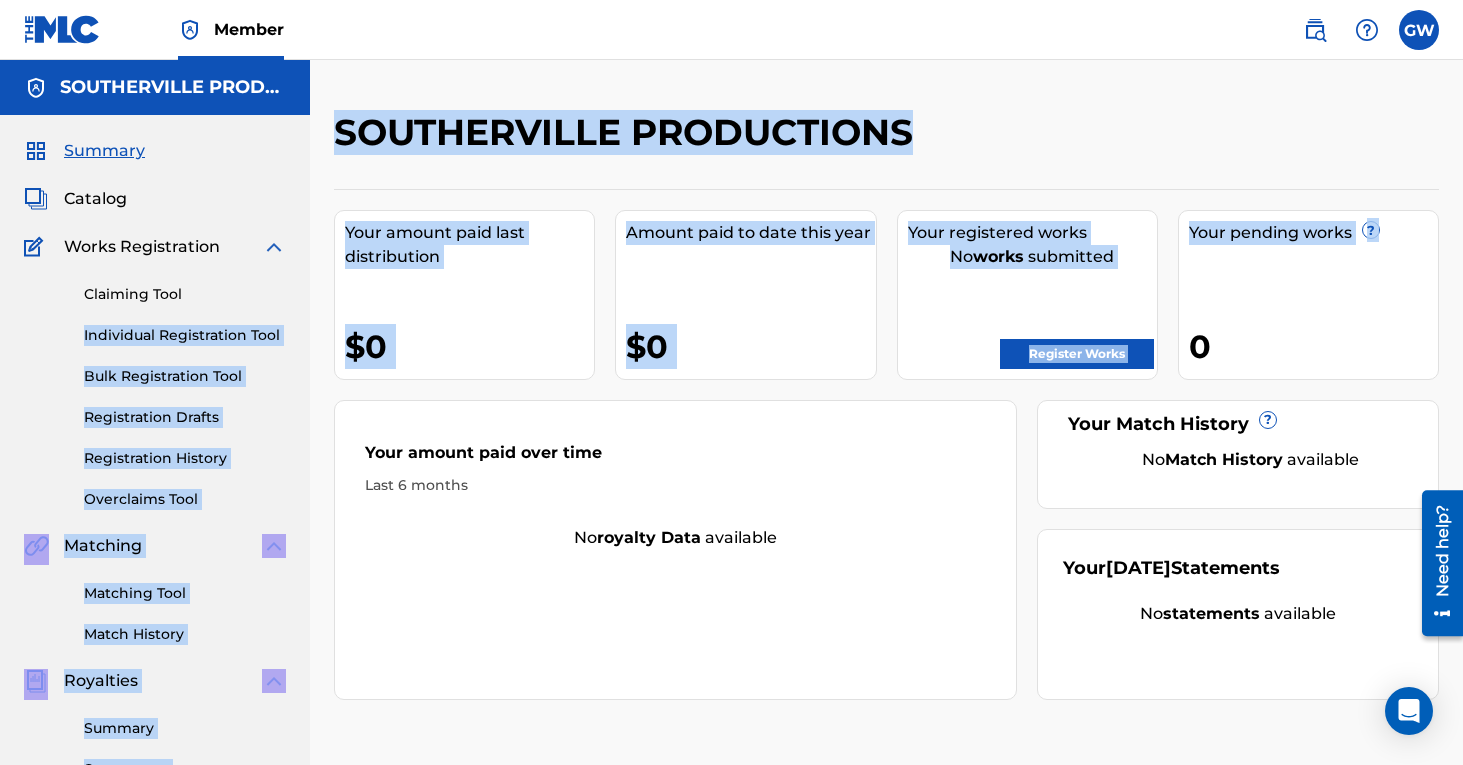 drag, startPoint x: 1378, startPoint y: 297, endPoint x: 181, endPoint y: 295, distance: 1197.0017 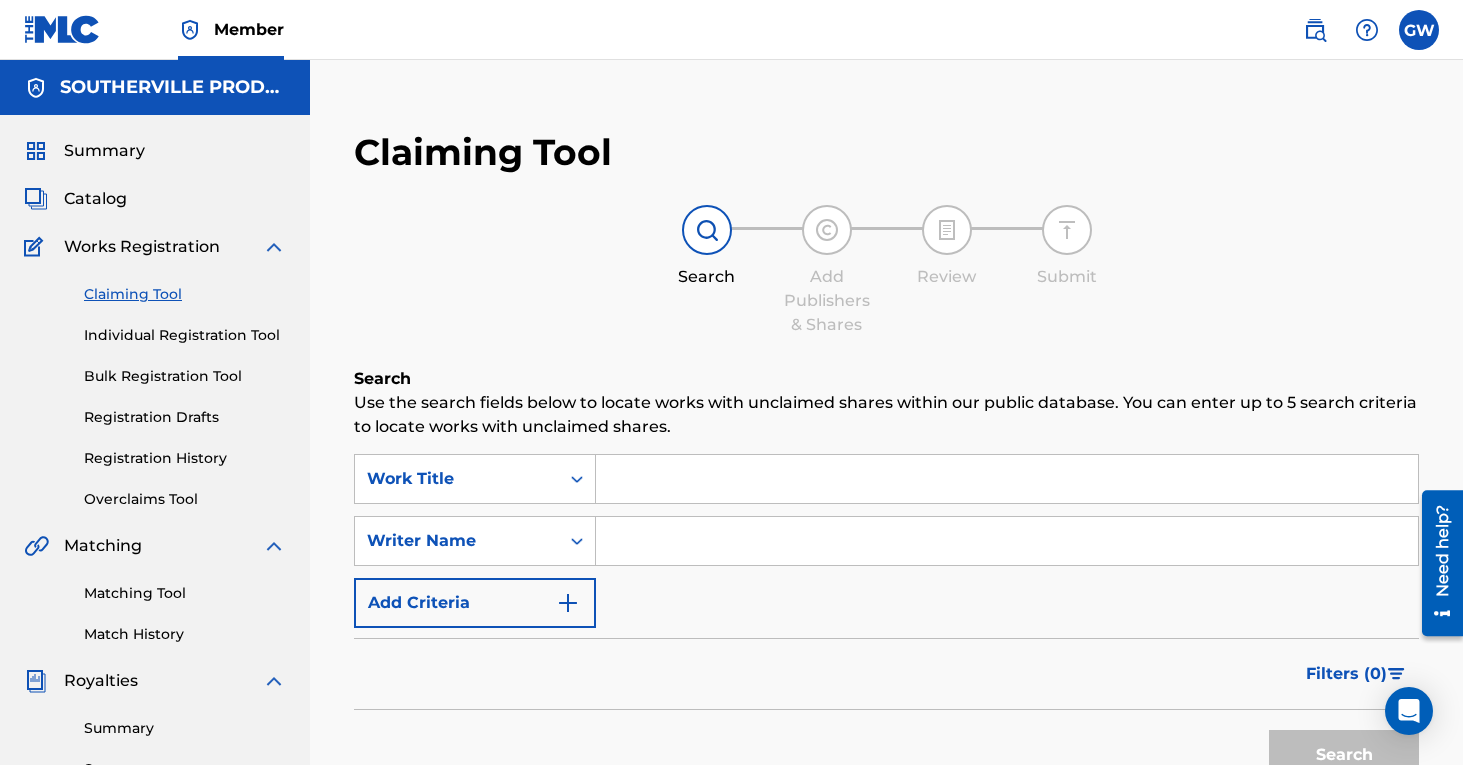 click at bounding box center (1007, 479) 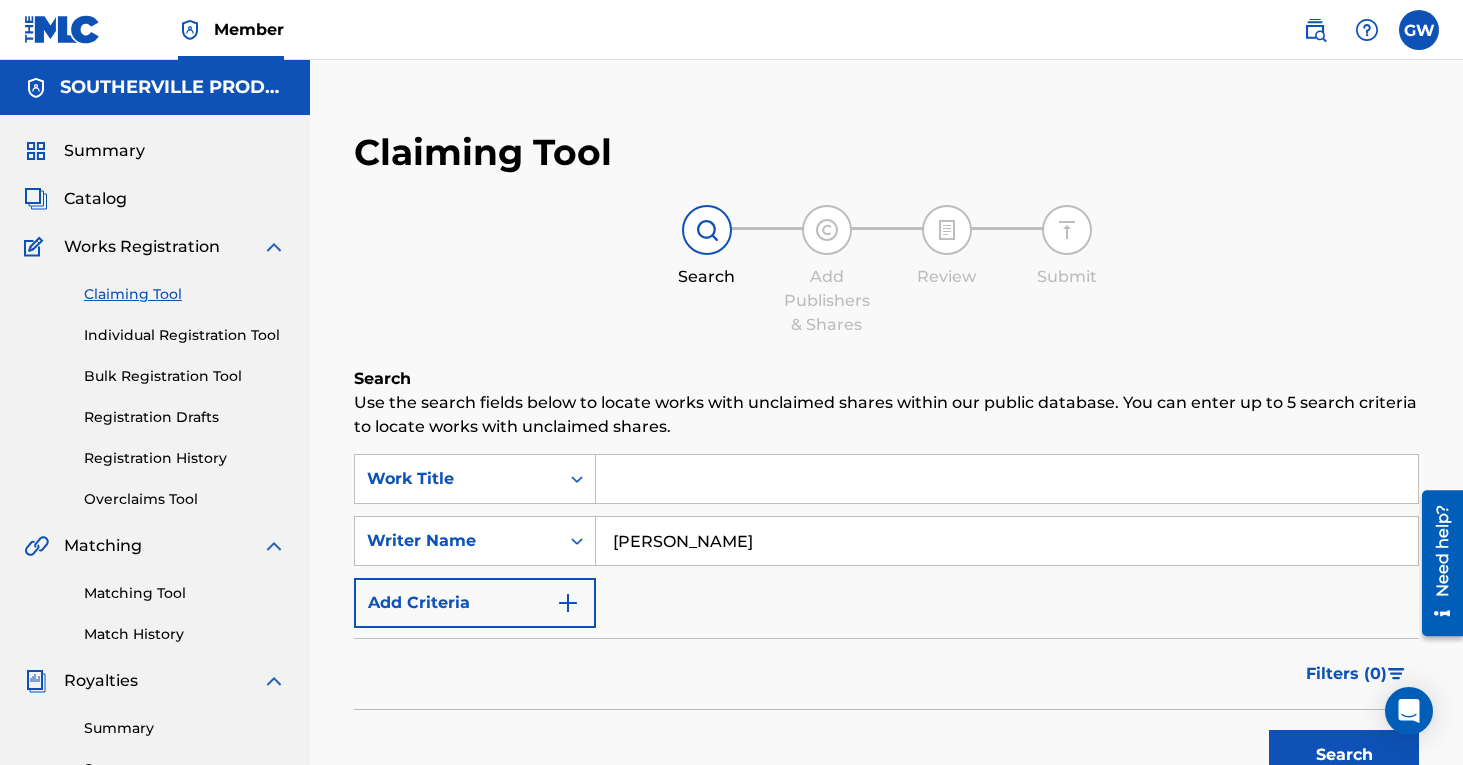 type on "[PERSON_NAME]" 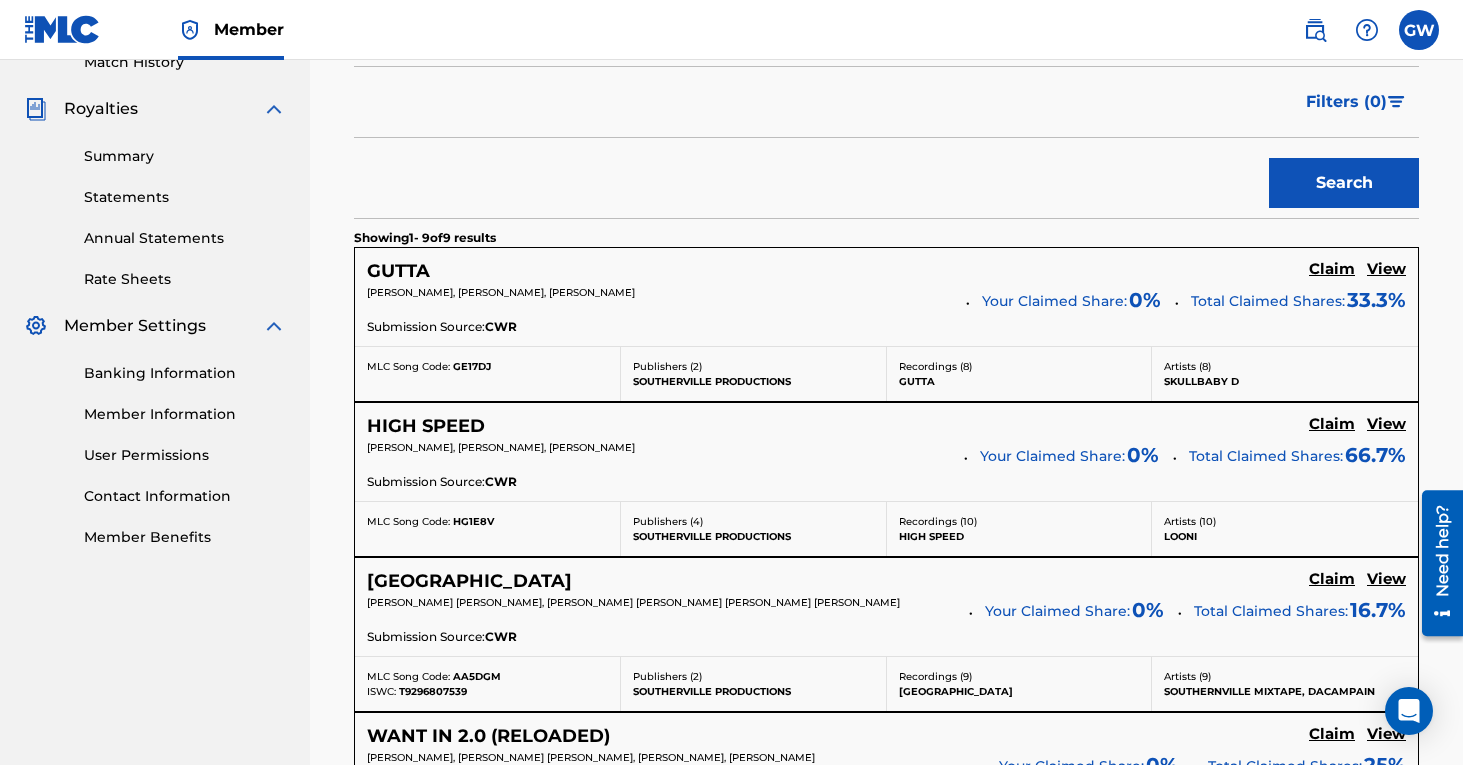 scroll, scrollTop: 575, scrollLeft: 0, axis: vertical 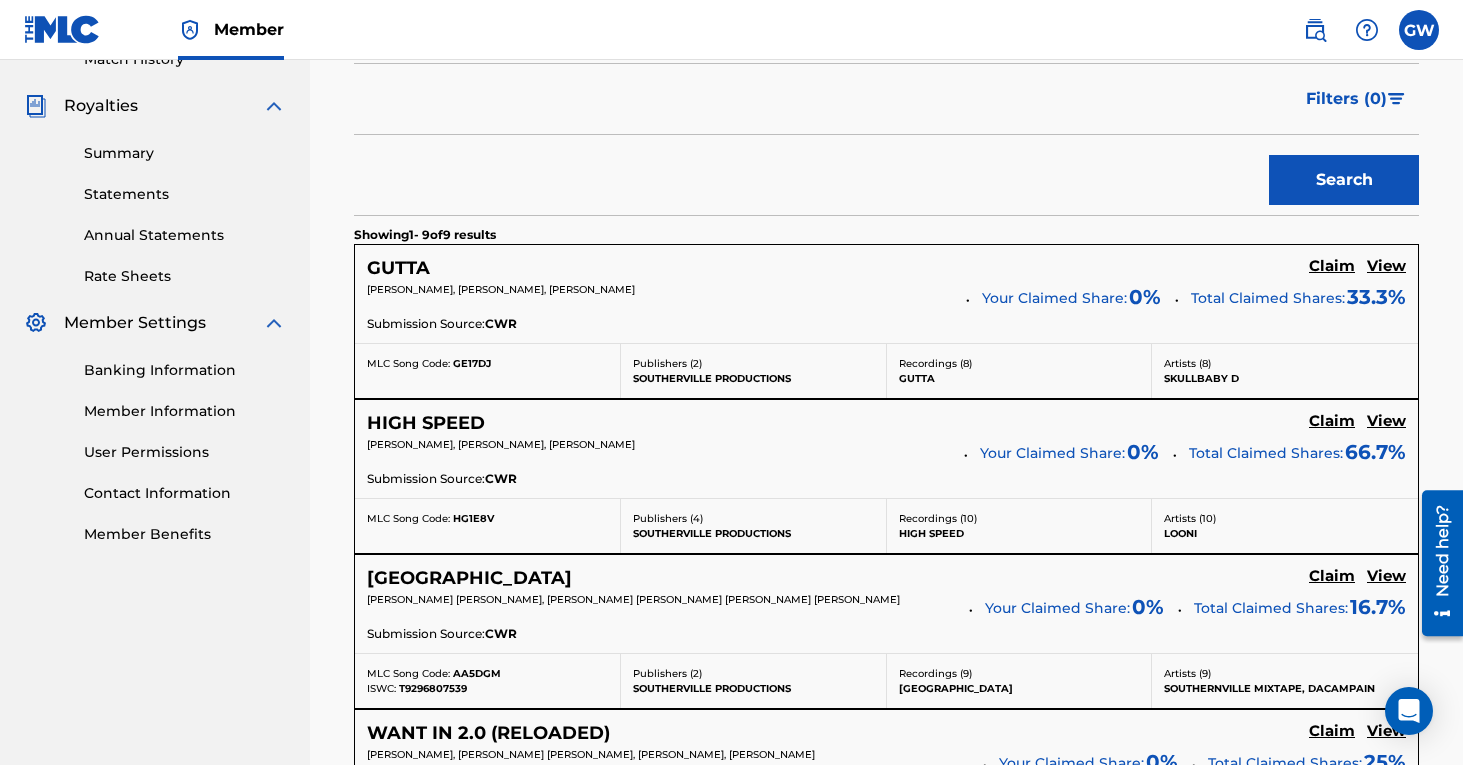 click on "Claim" at bounding box center (1332, 266) 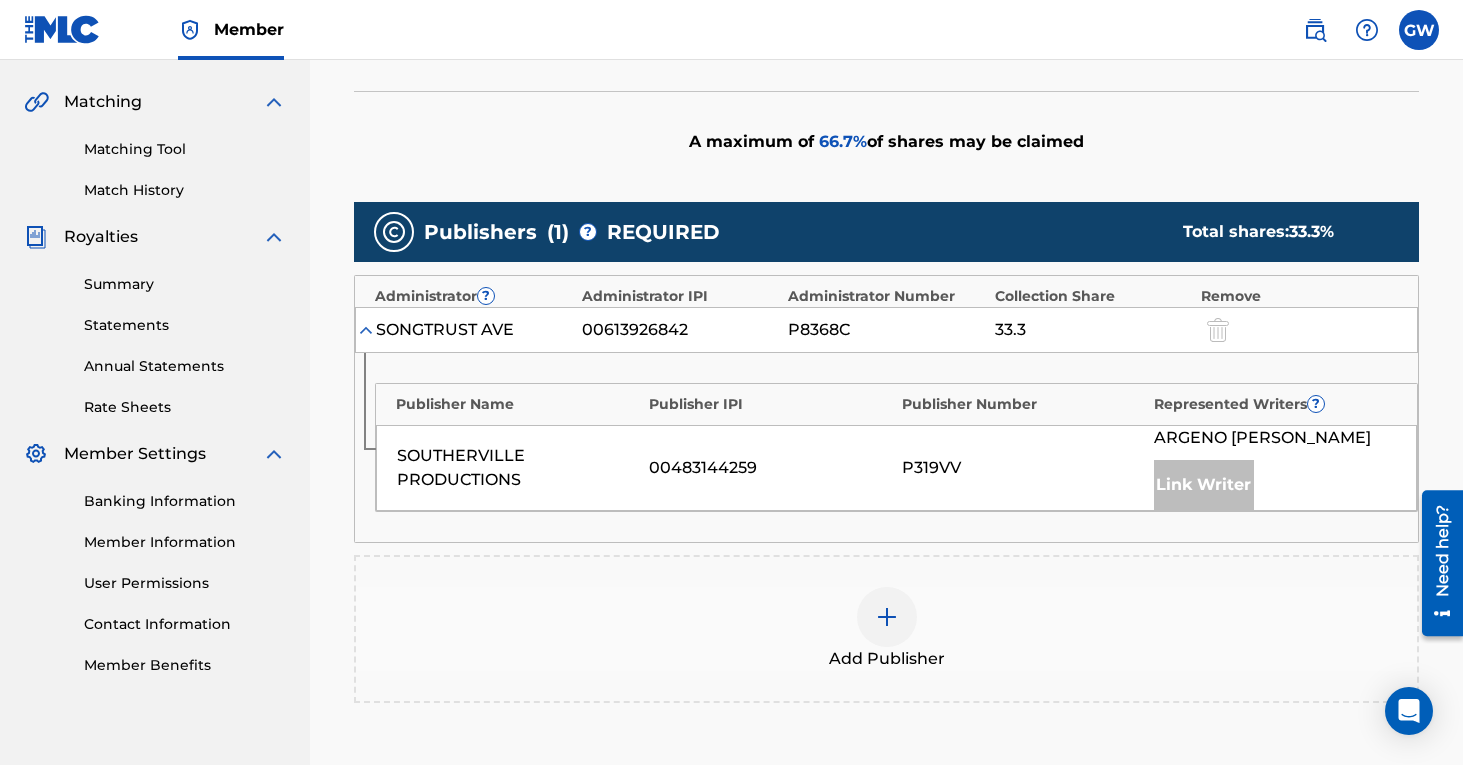 scroll, scrollTop: 451, scrollLeft: 0, axis: vertical 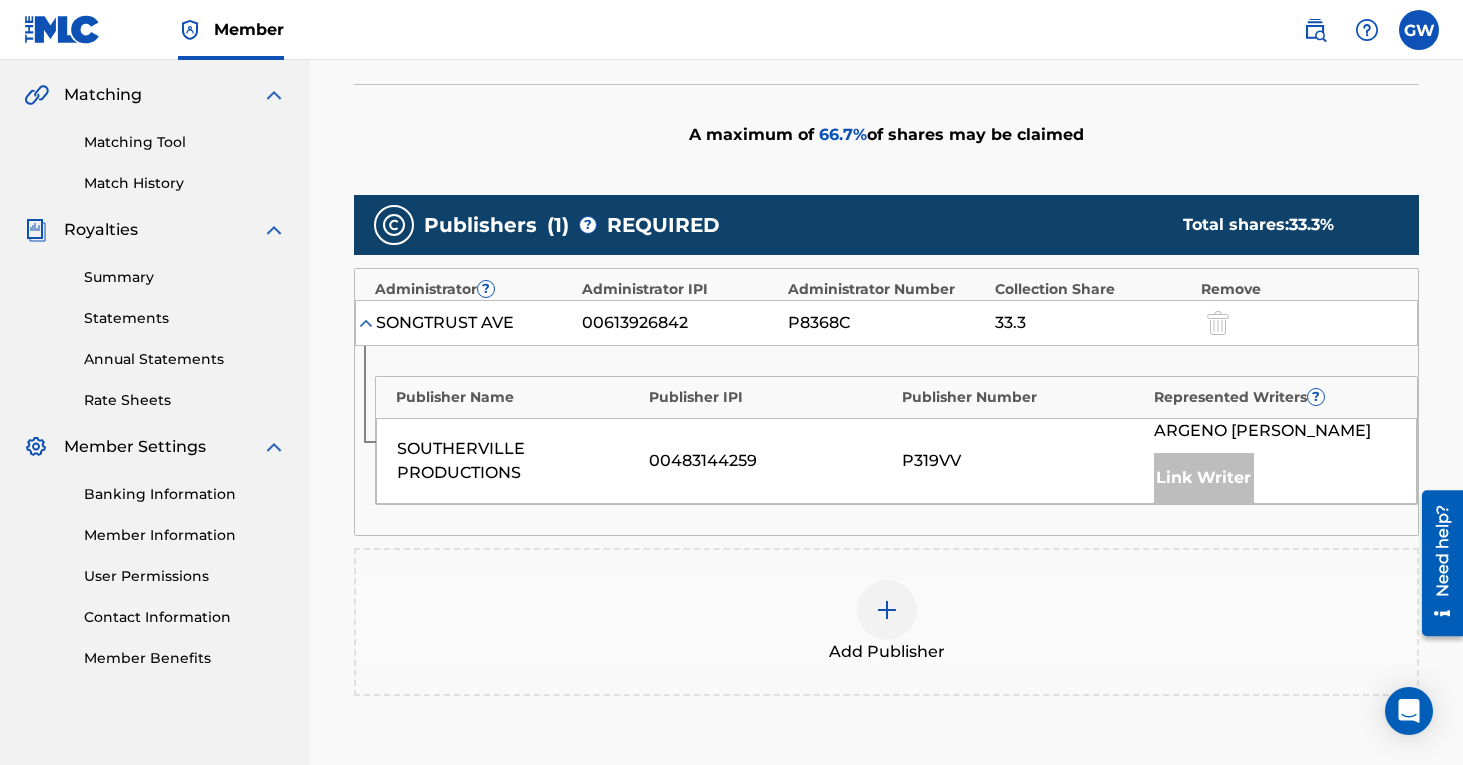 click at bounding box center (887, 610) 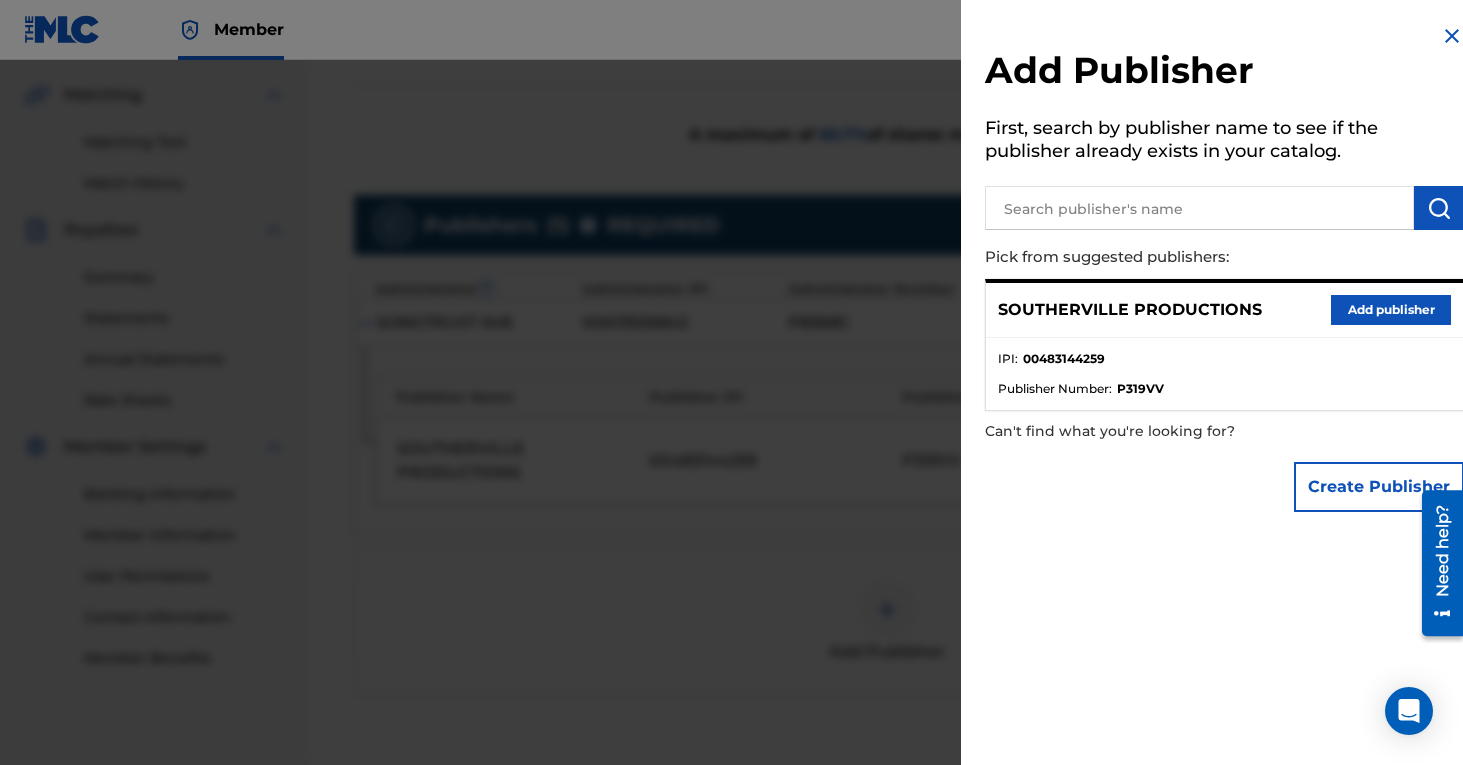 click on "Add publisher" at bounding box center [1391, 310] 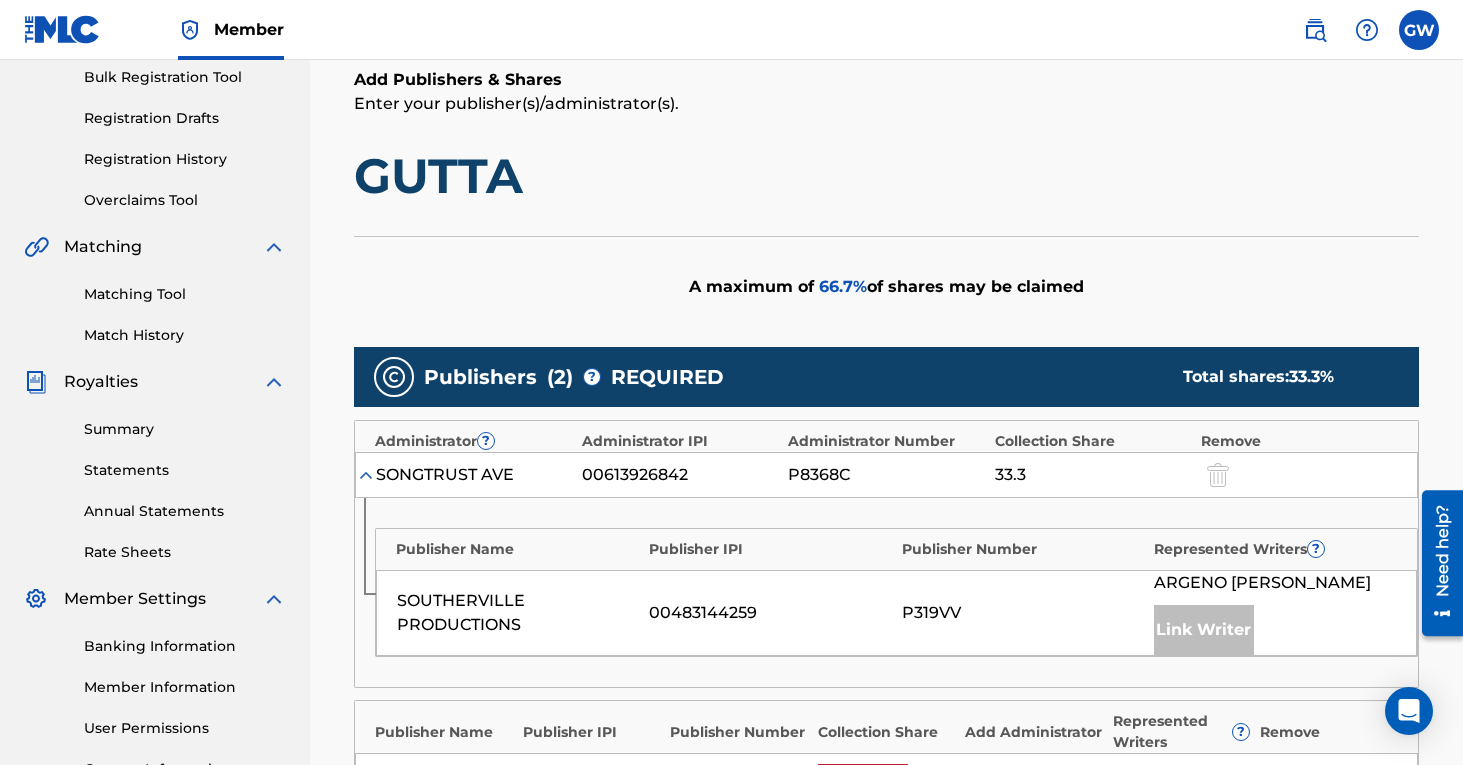 scroll, scrollTop: 521, scrollLeft: 0, axis: vertical 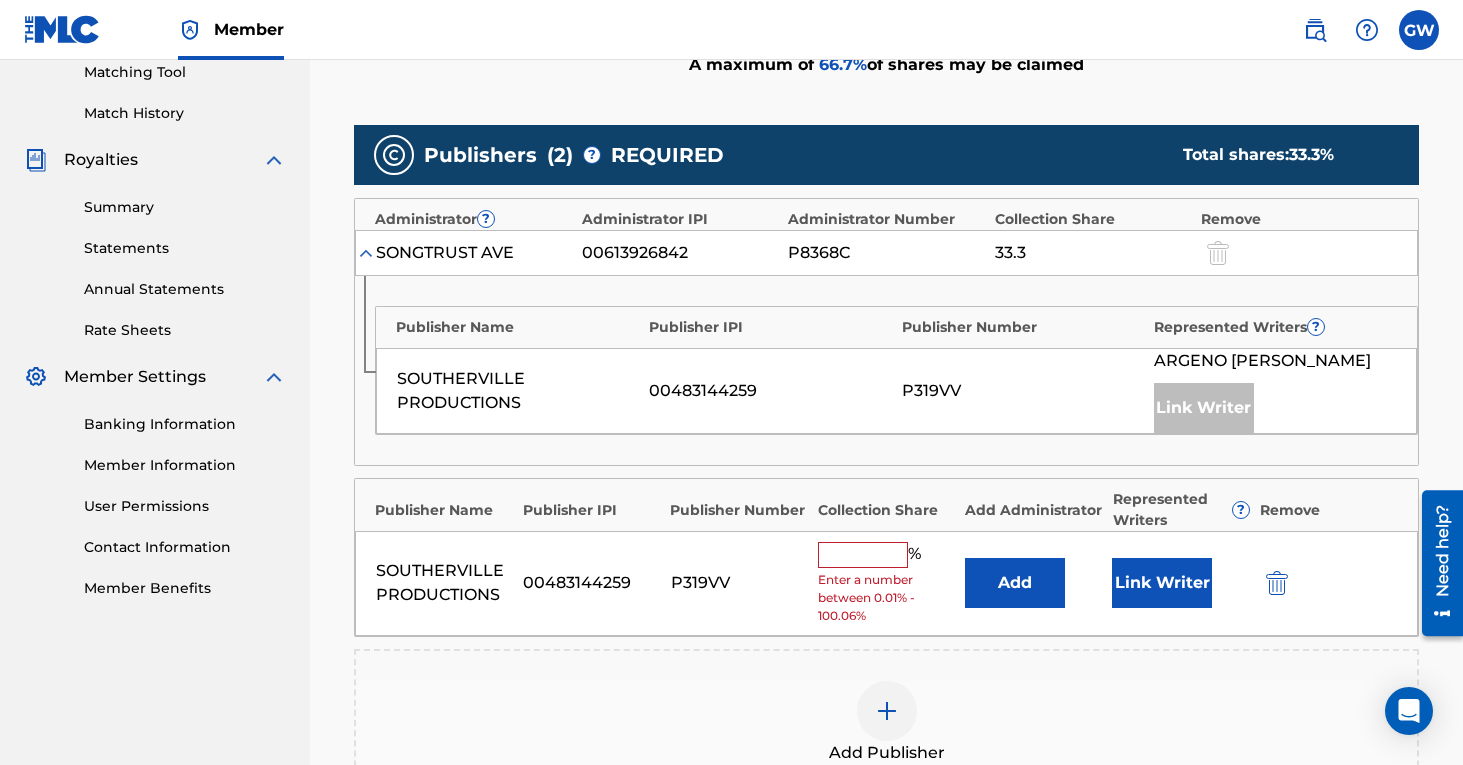 click on "Link Writer" at bounding box center [1162, 583] 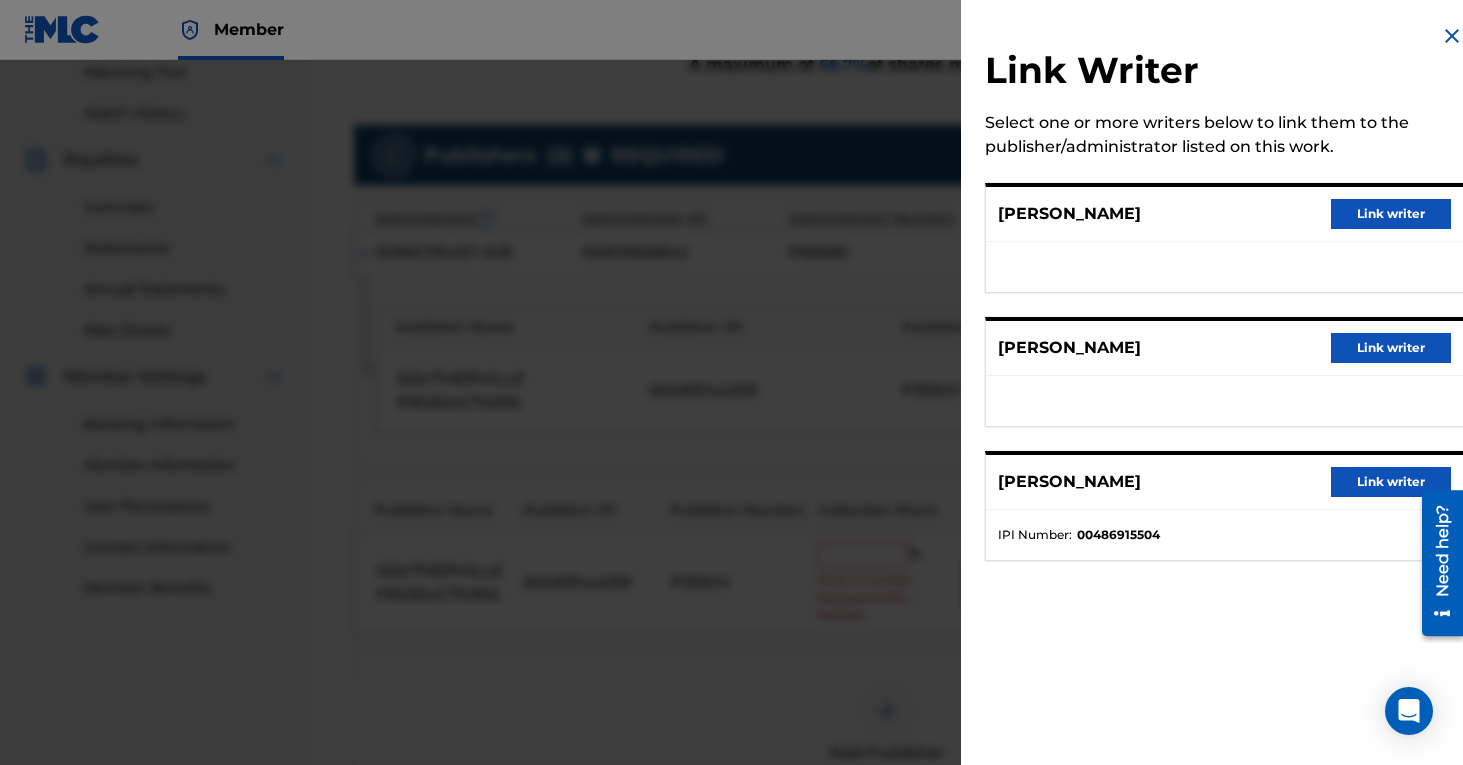 click on "Link writer" at bounding box center (1391, 482) 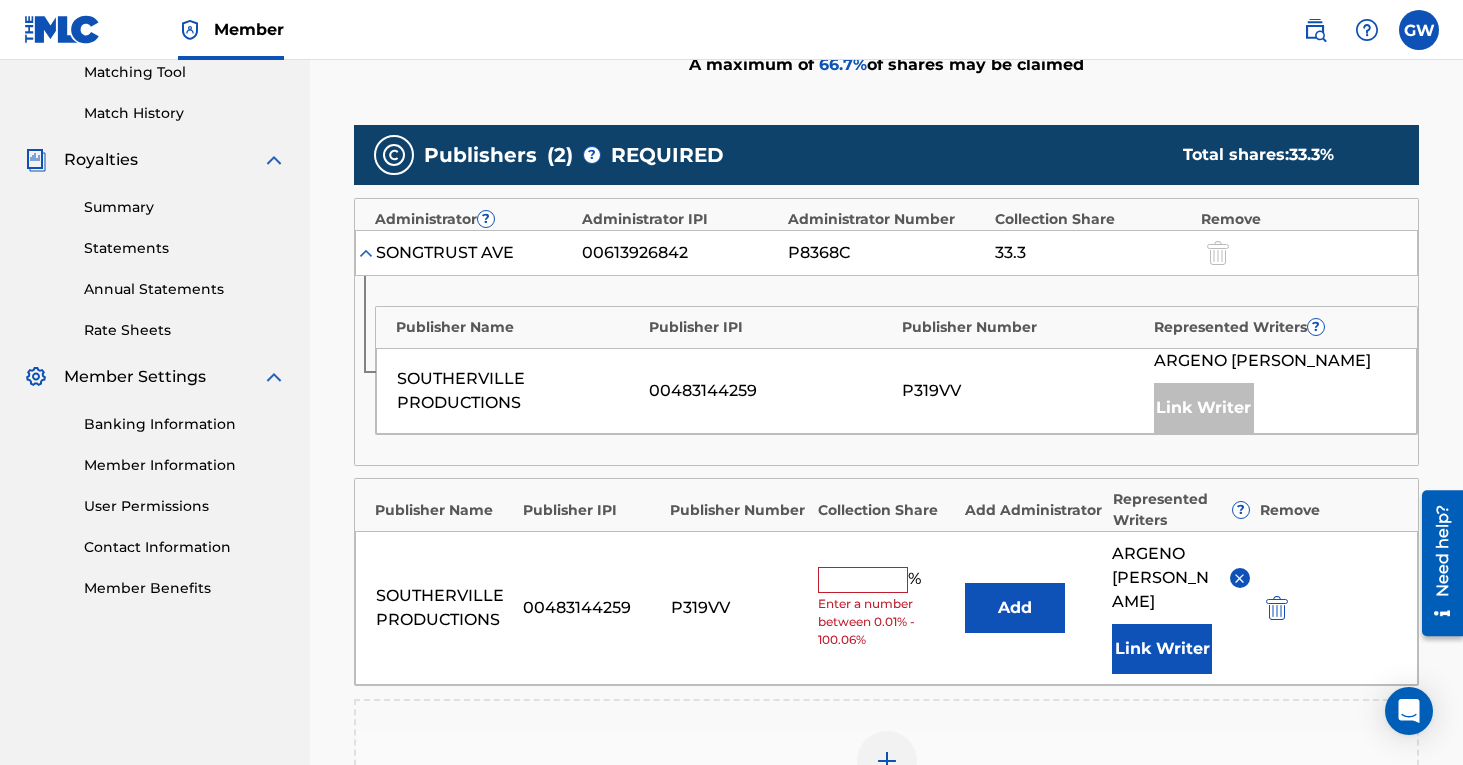 click on "Link Writer" at bounding box center [1162, 649] 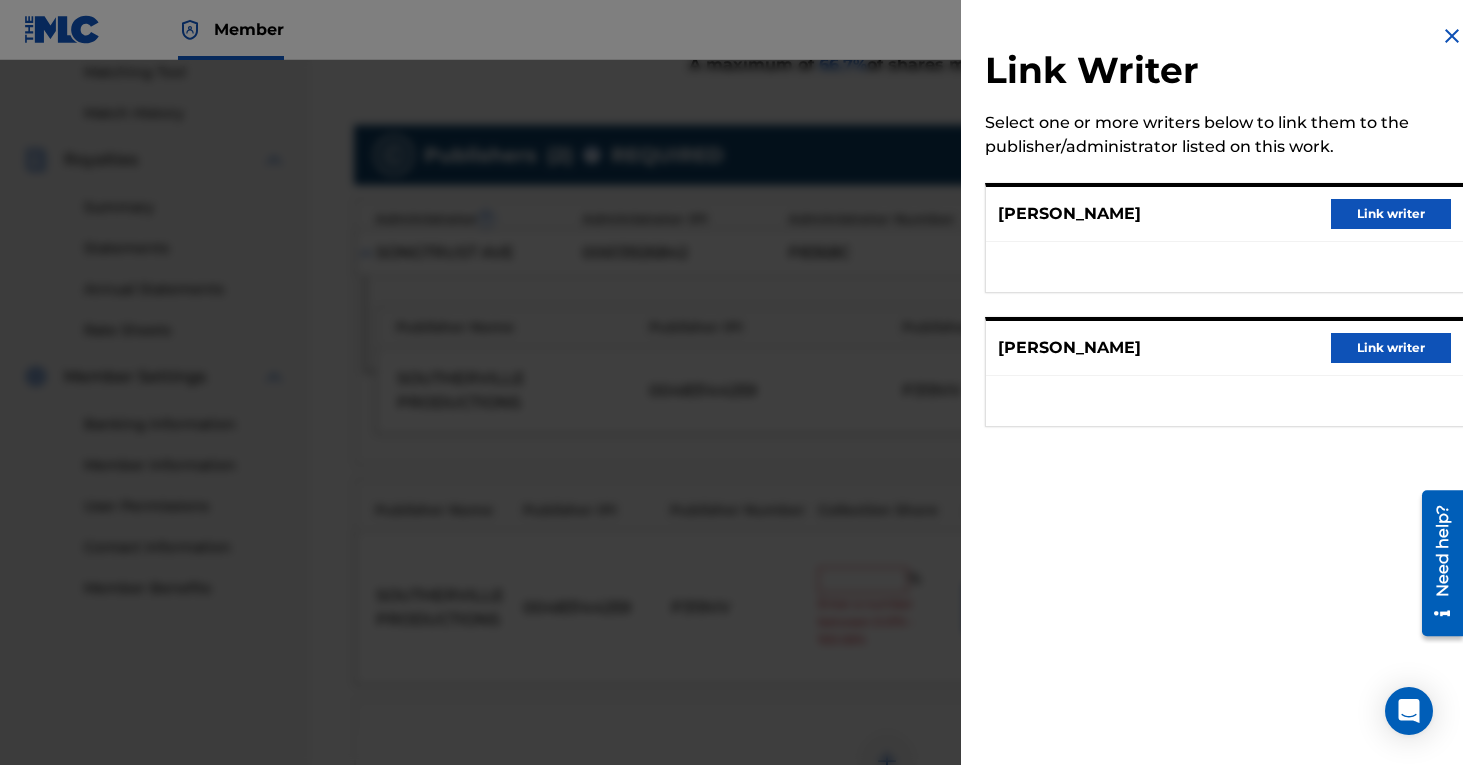 click at bounding box center [1452, 36] 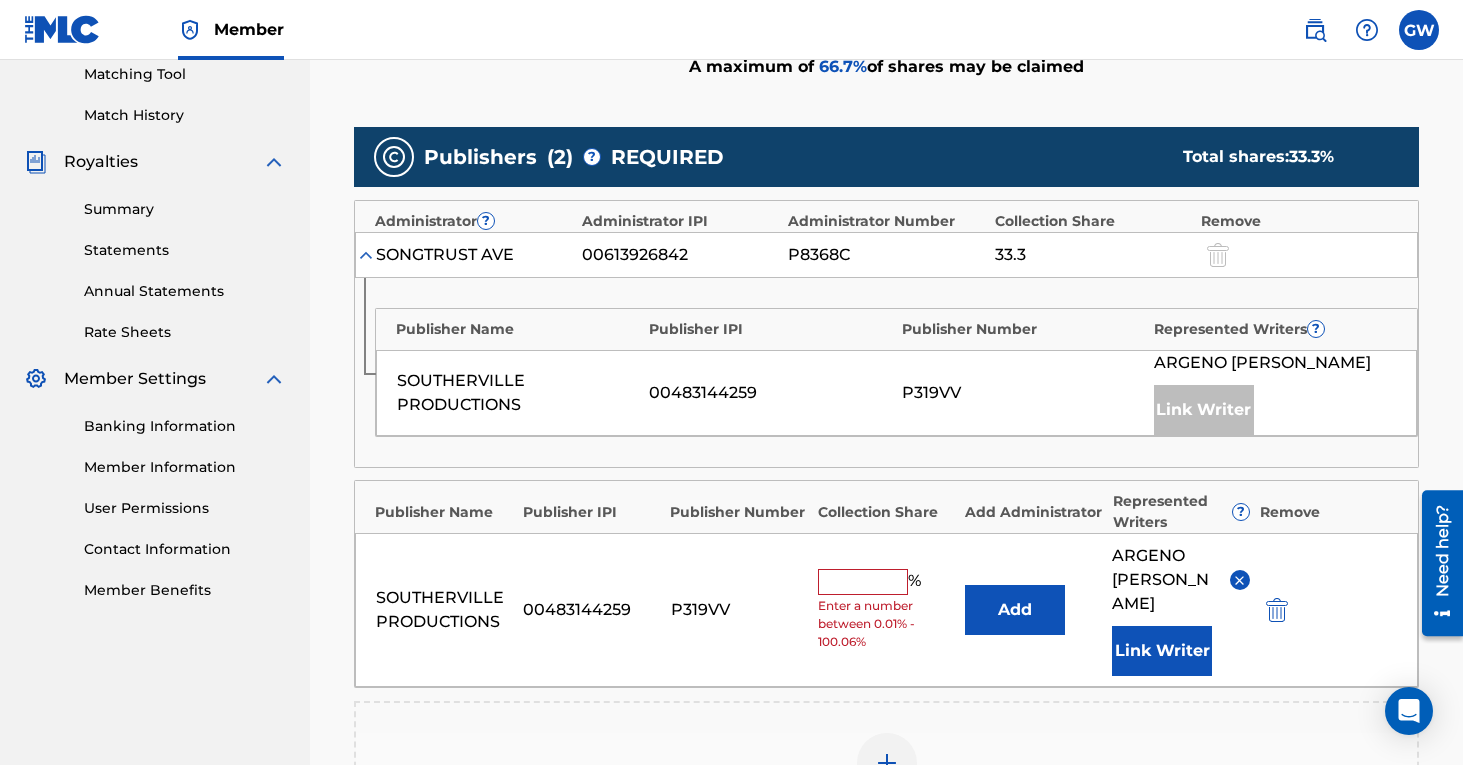 scroll, scrollTop: 525, scrollLeft: 0, axis: vertical 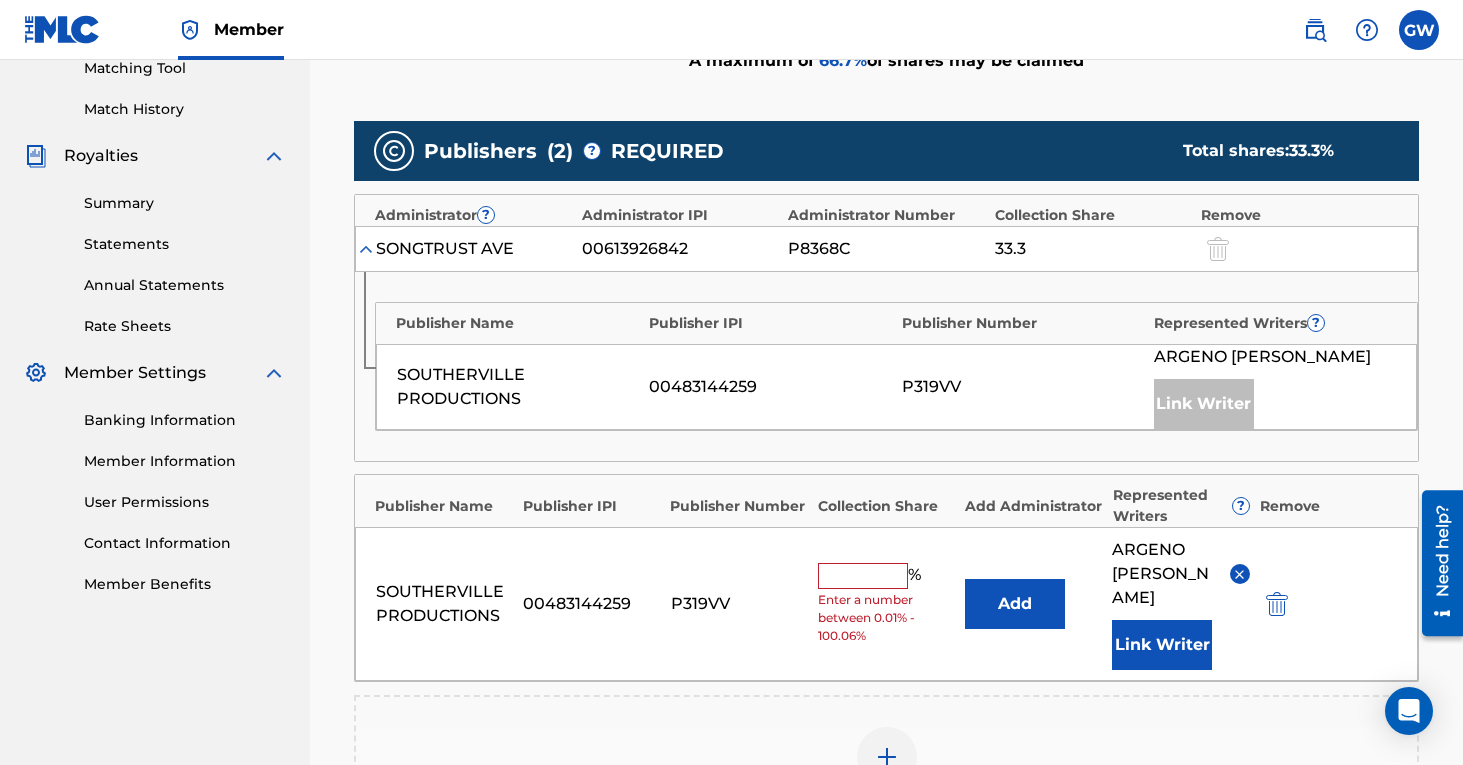 click at bounding box center (863, 576) 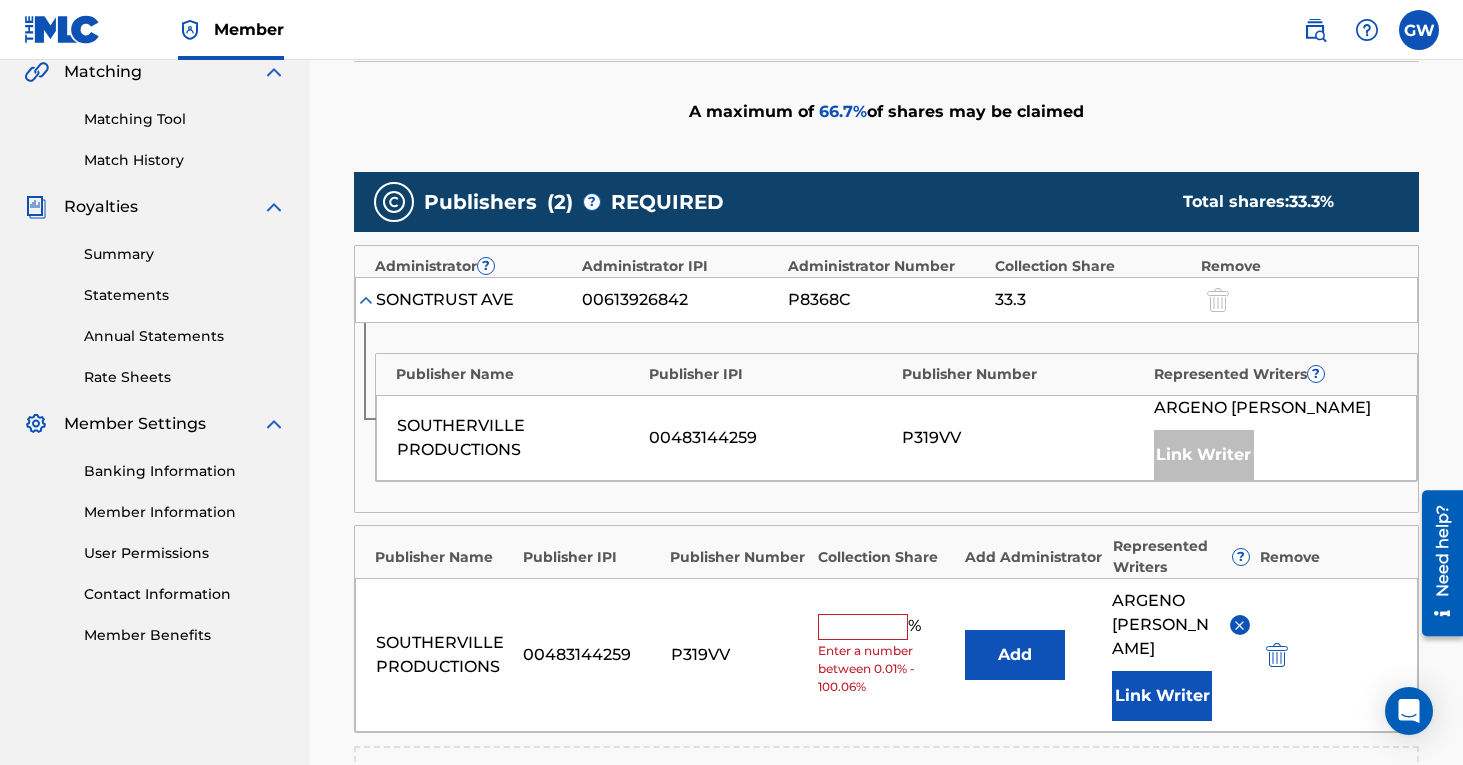 scroll, scrollTop: 477, scrollLeft: 0, axis: vertical 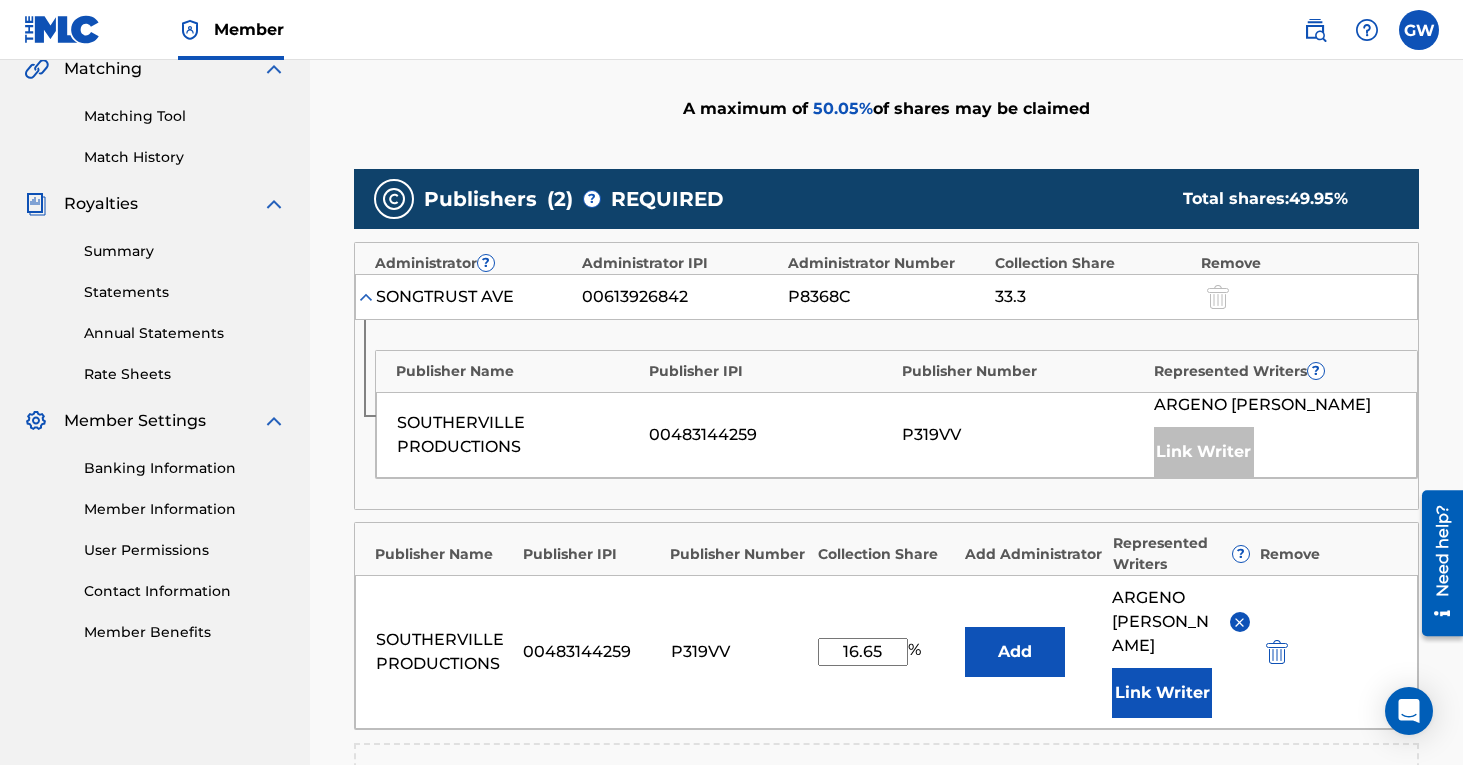 click on "Add" at bounding box center [1015, 652] 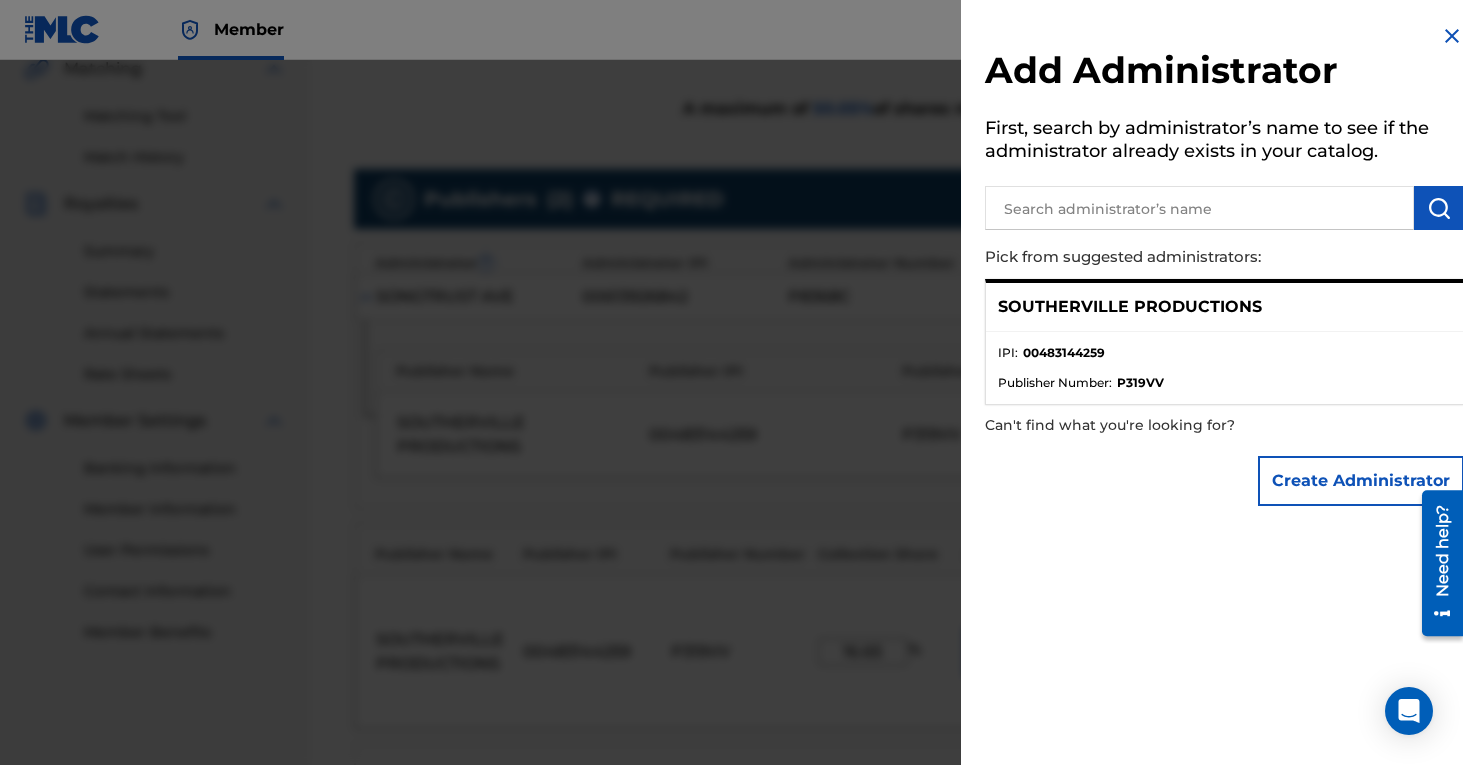 click at bounding box center (1452, 36) 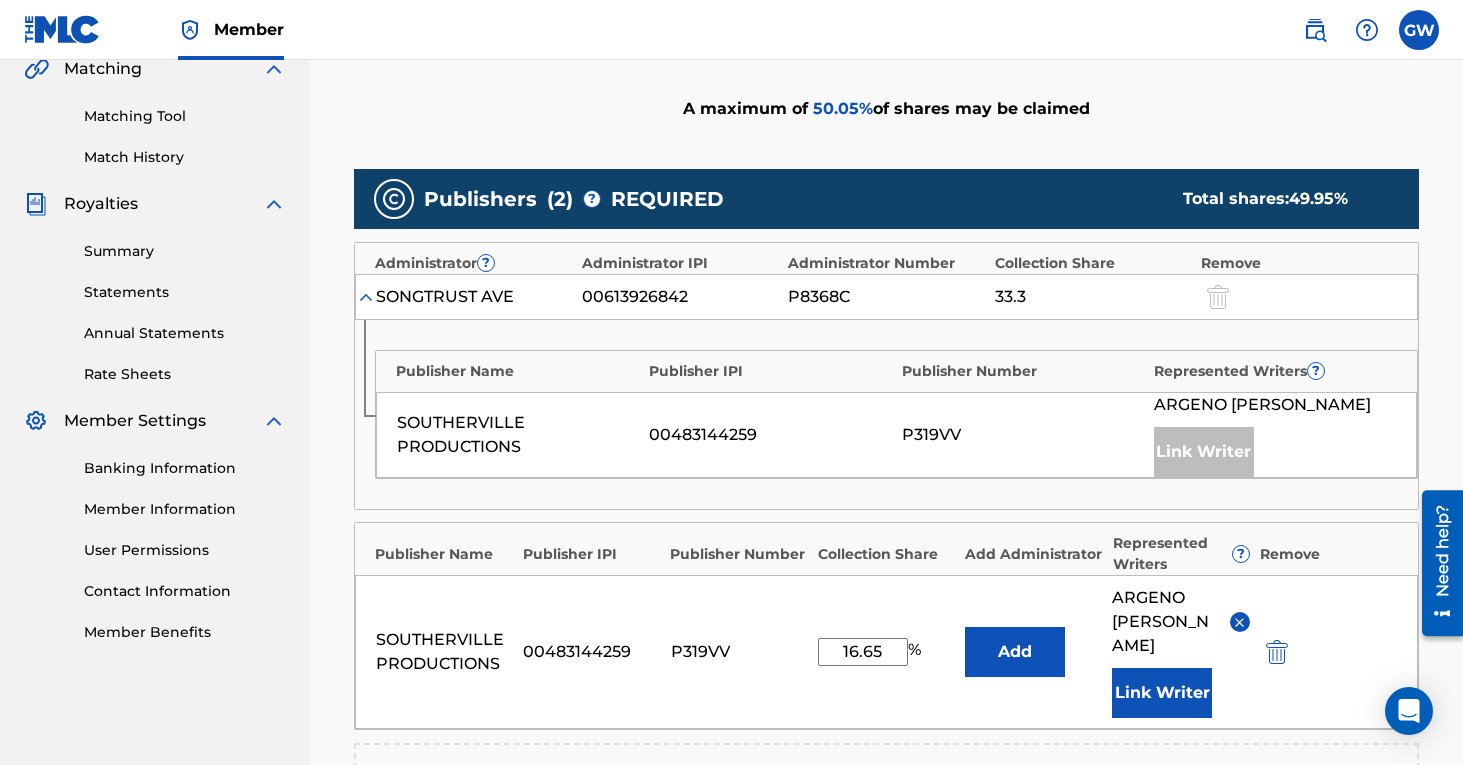 click on "16.65" at bounding box center (863, 652) 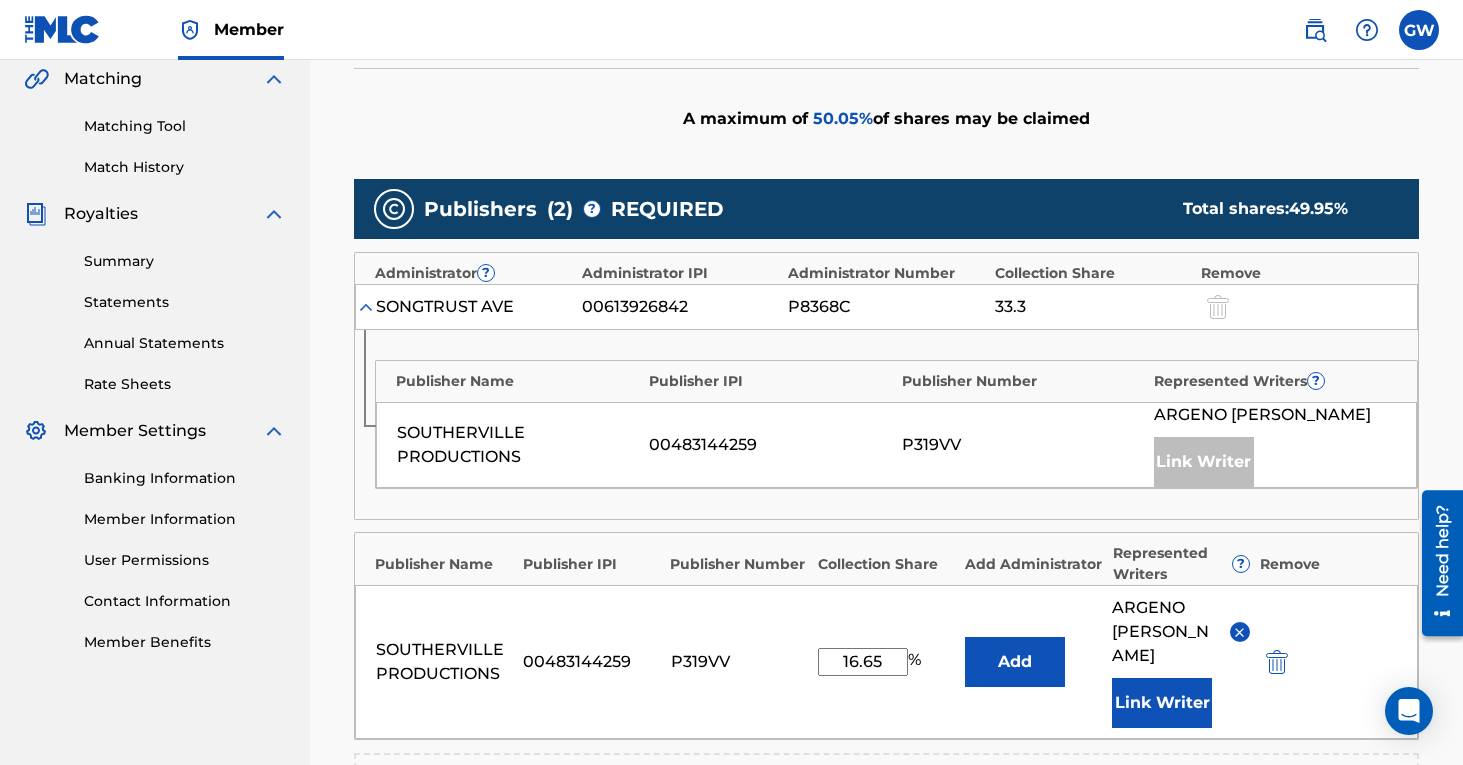 scroll, scrollTop: 470, scrollLeft: 0, axis: vertical 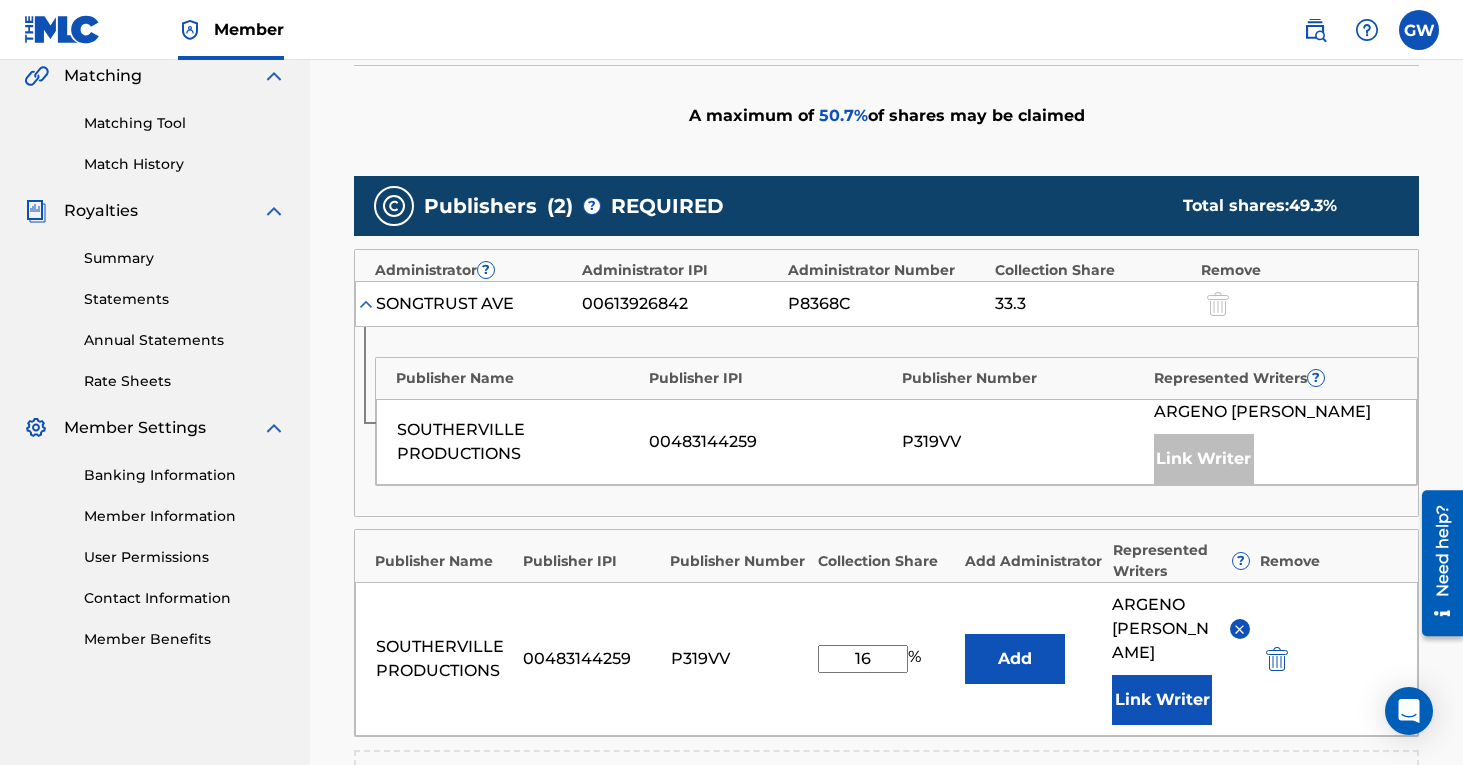 type on "1" 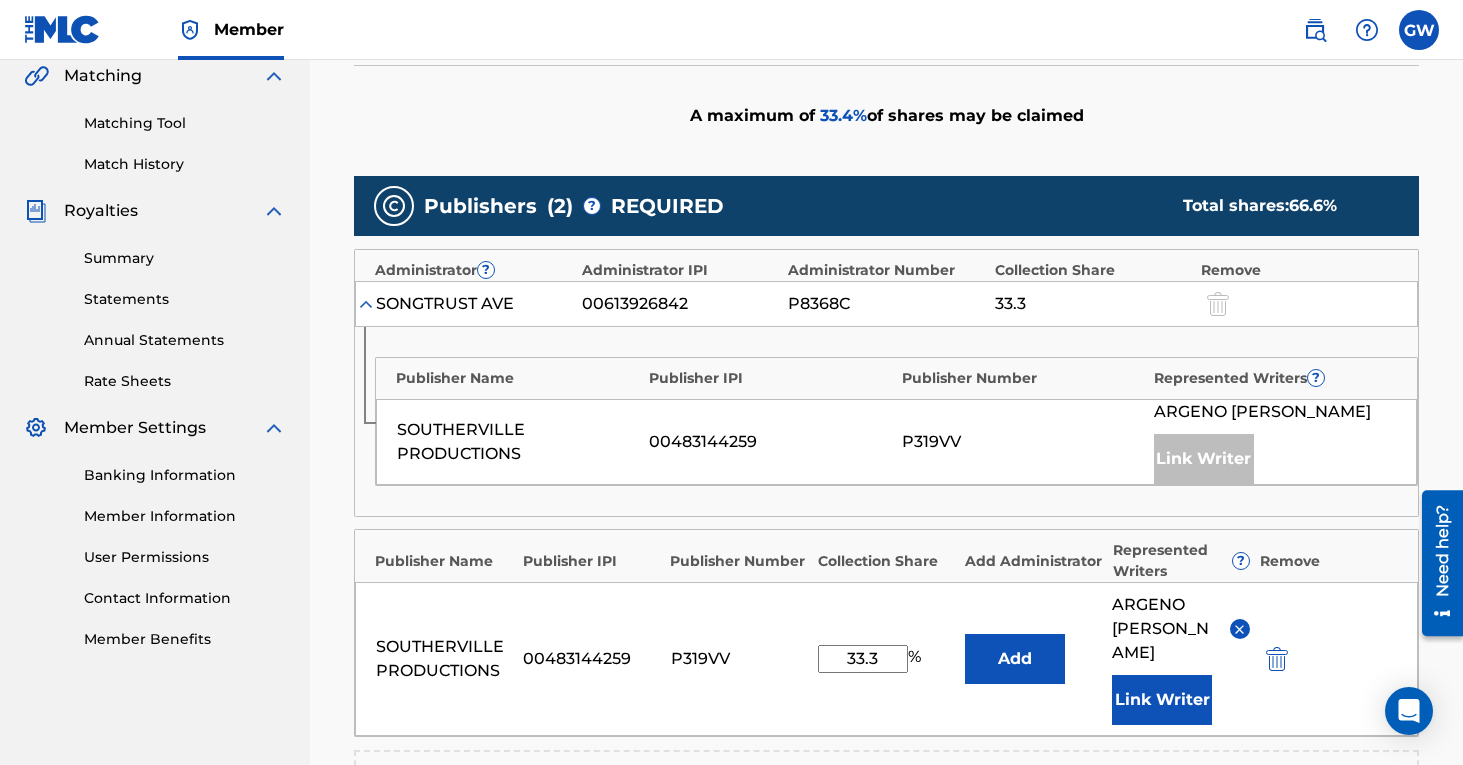 click on "SOUTHERVILLE PRODUCTIONS 00483144259 P319VV 33.3 % Add [PERSON_NAME] Link Writer" at bounding box center (886, 659) 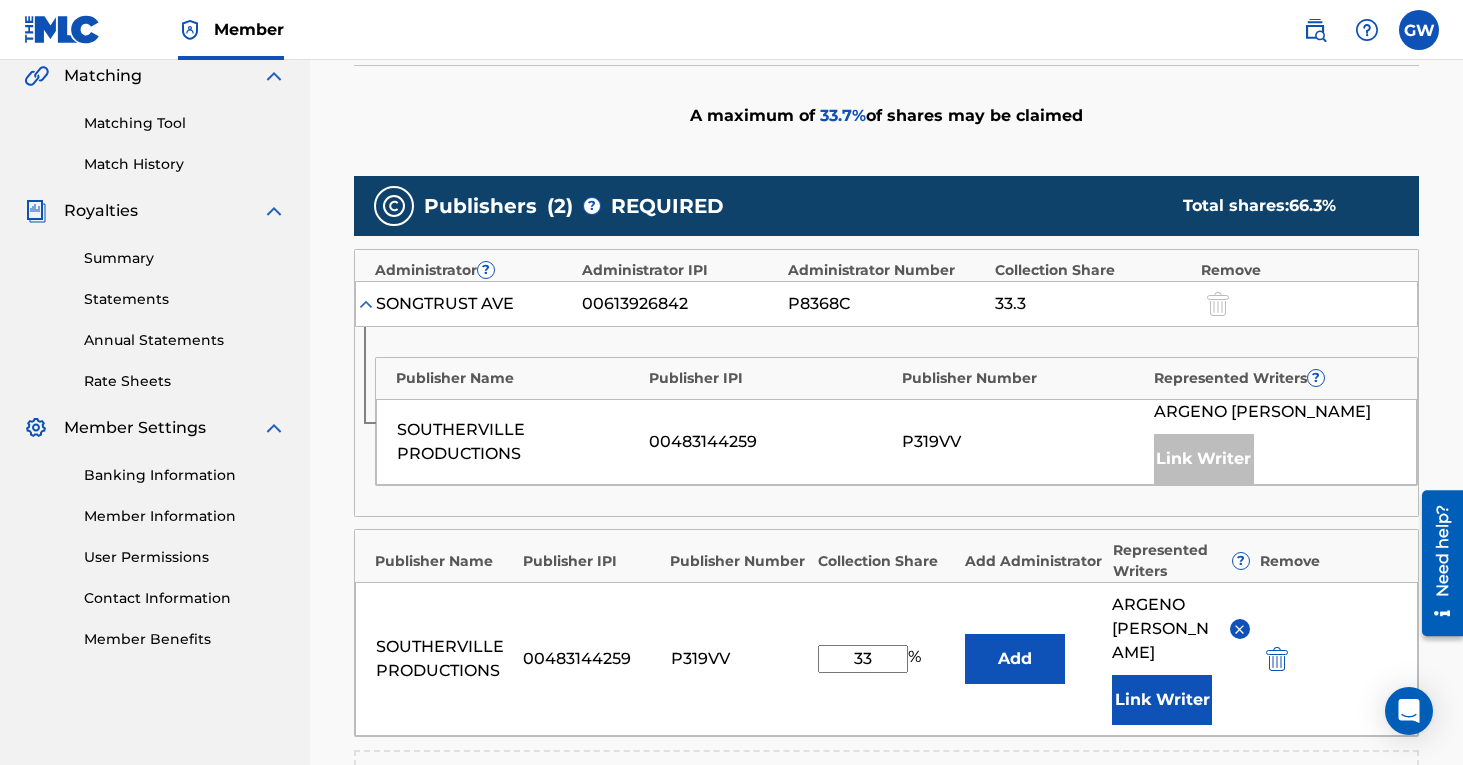 type on "3" 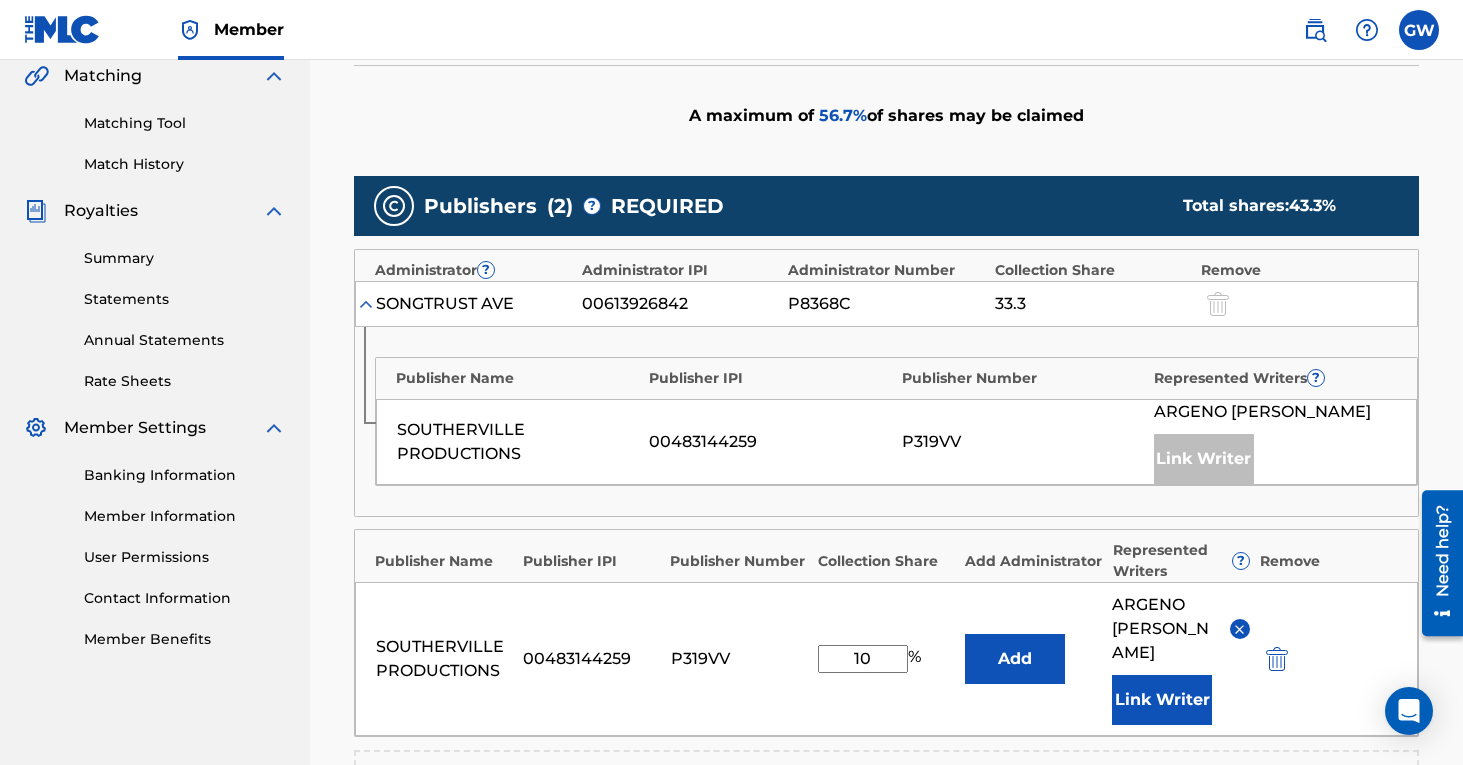 type on "1" 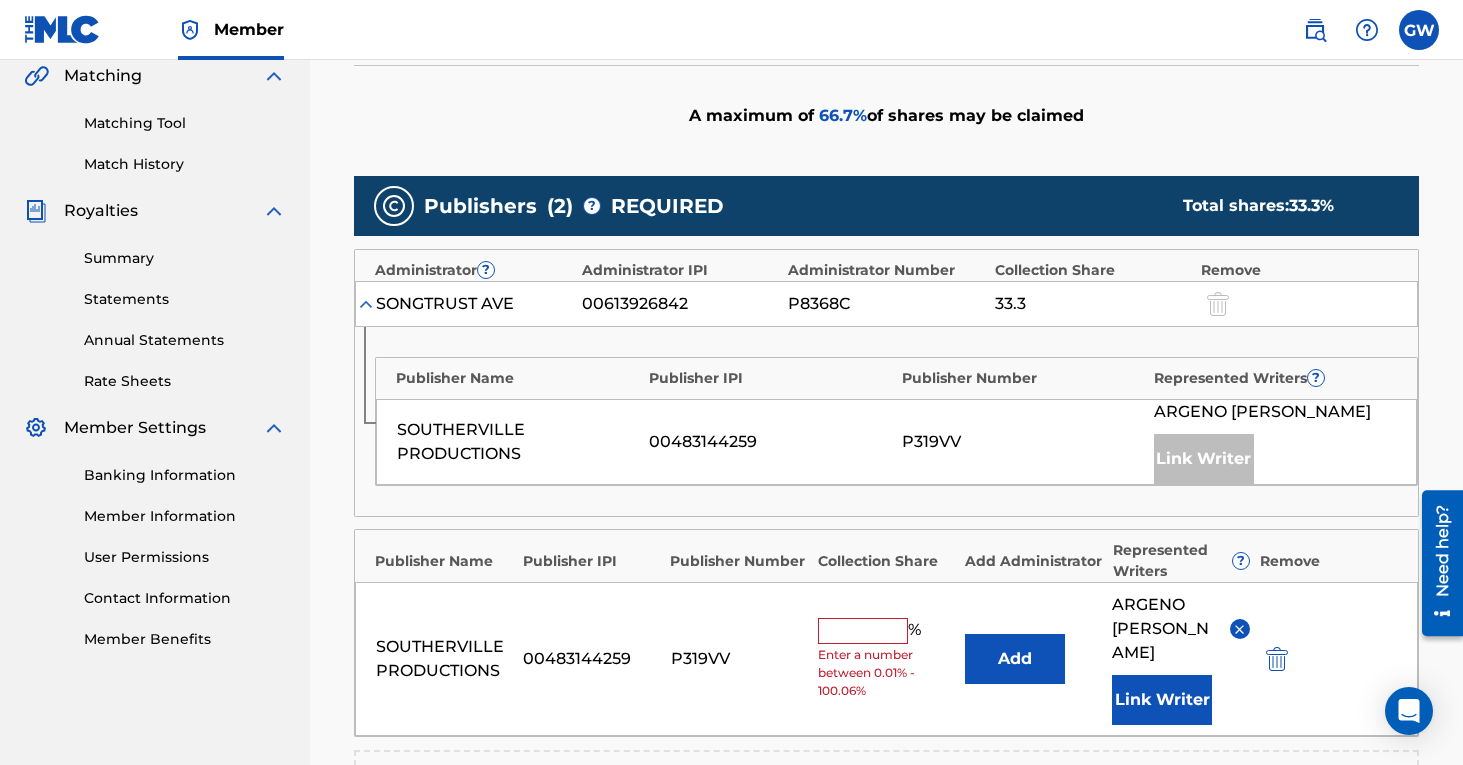 type on "6" 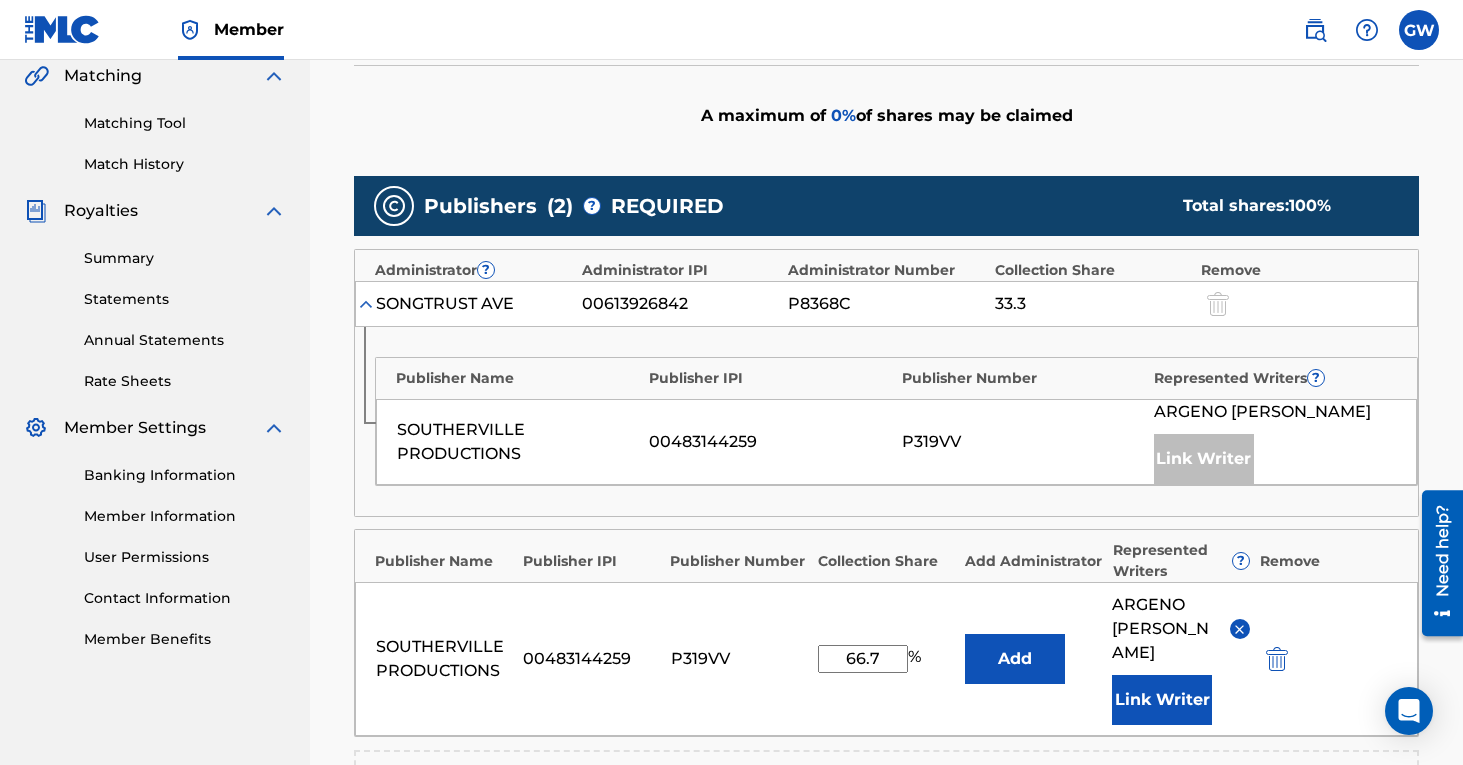 type on "66.7" 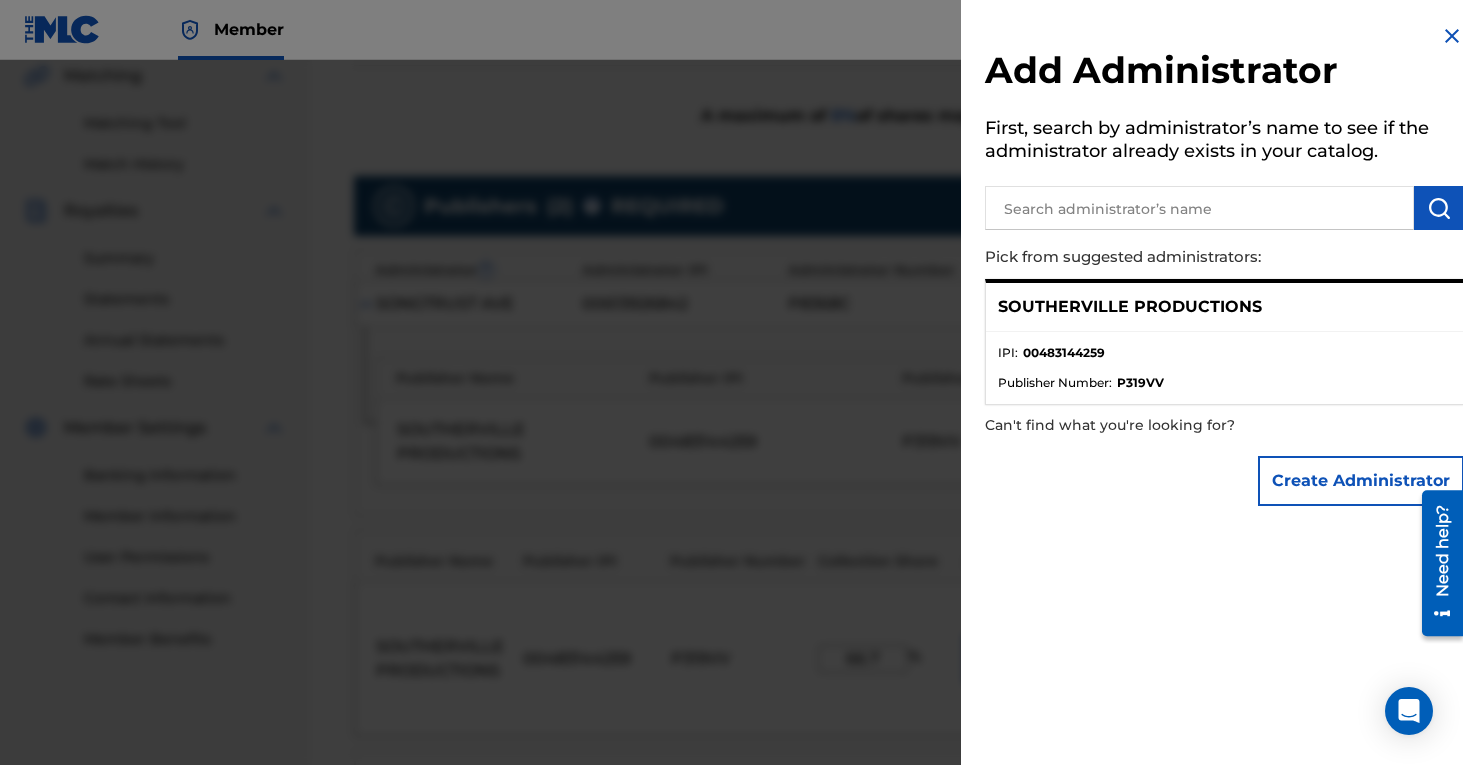 click on "Create Administrator" at bounding box center (1361, 481) 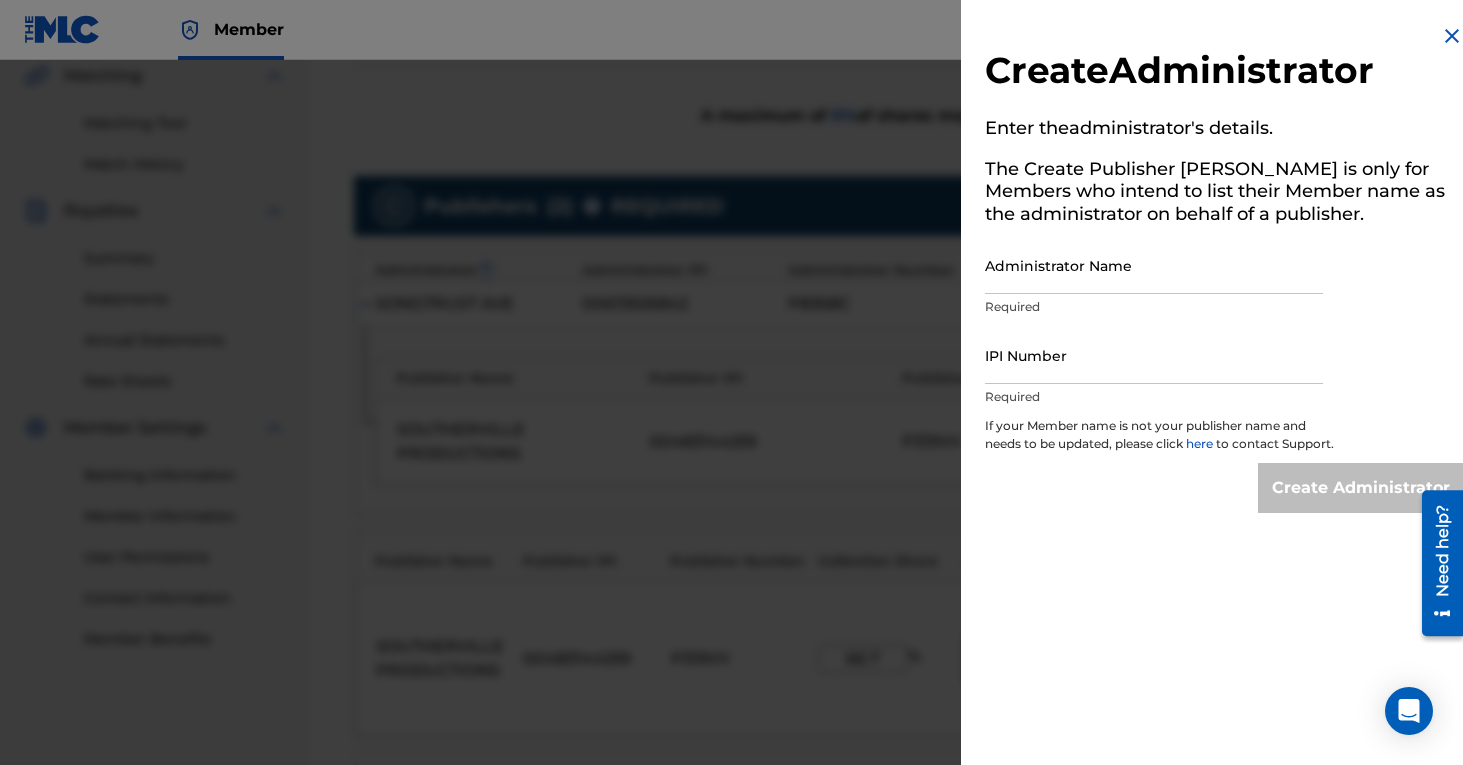 click at bounding box center (1452, 36) 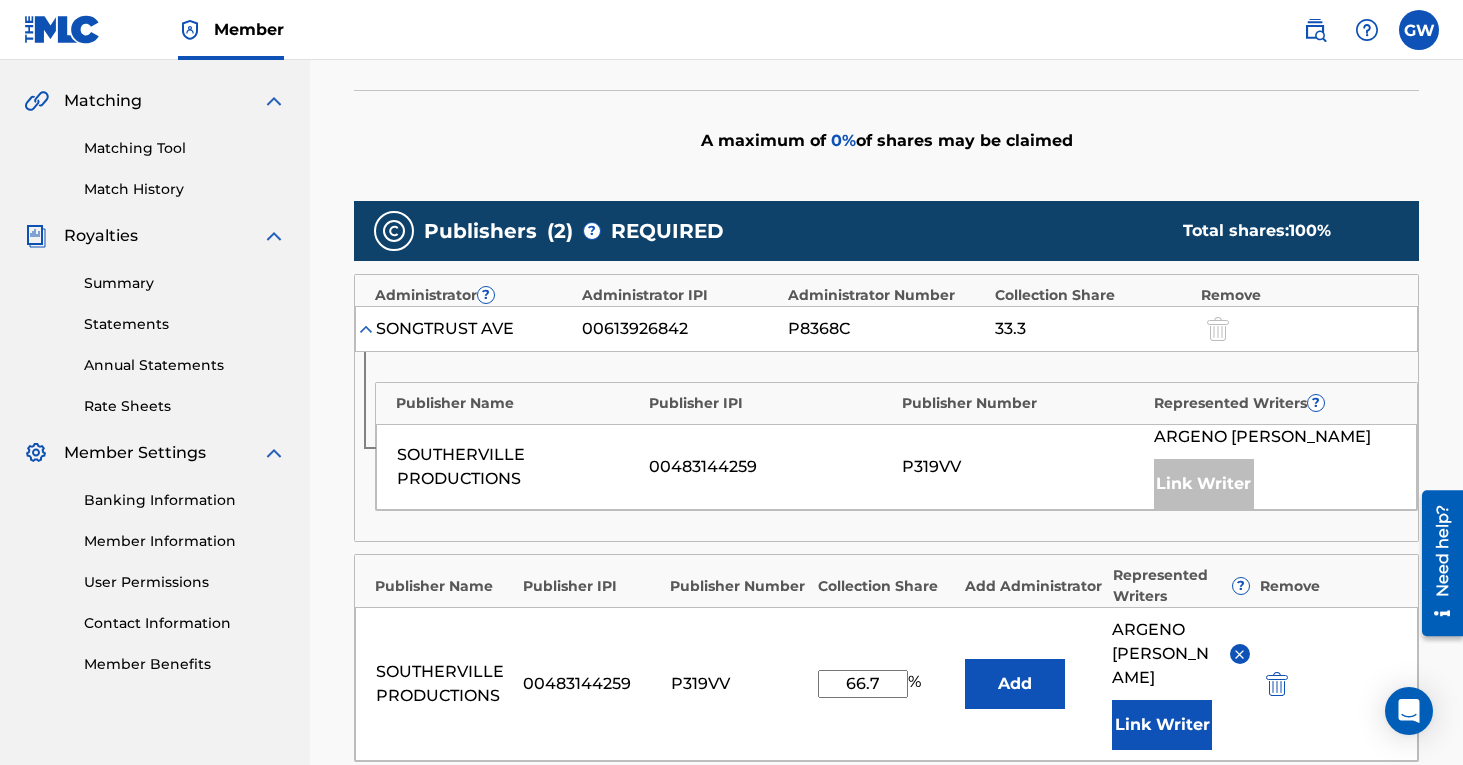 scroll, scrollTop: 289, scrollLeft: 0, axis: vertical 